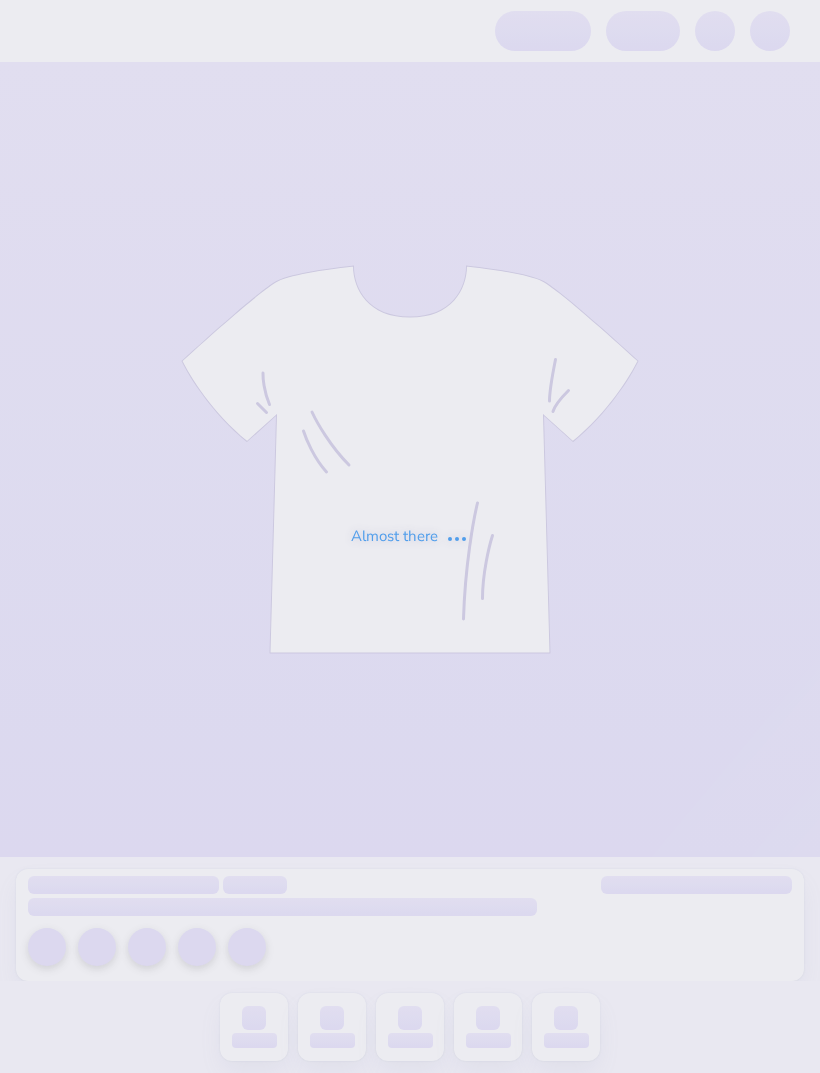 scroll, scrollTop: 0, scrollLeft: 0, axis: both 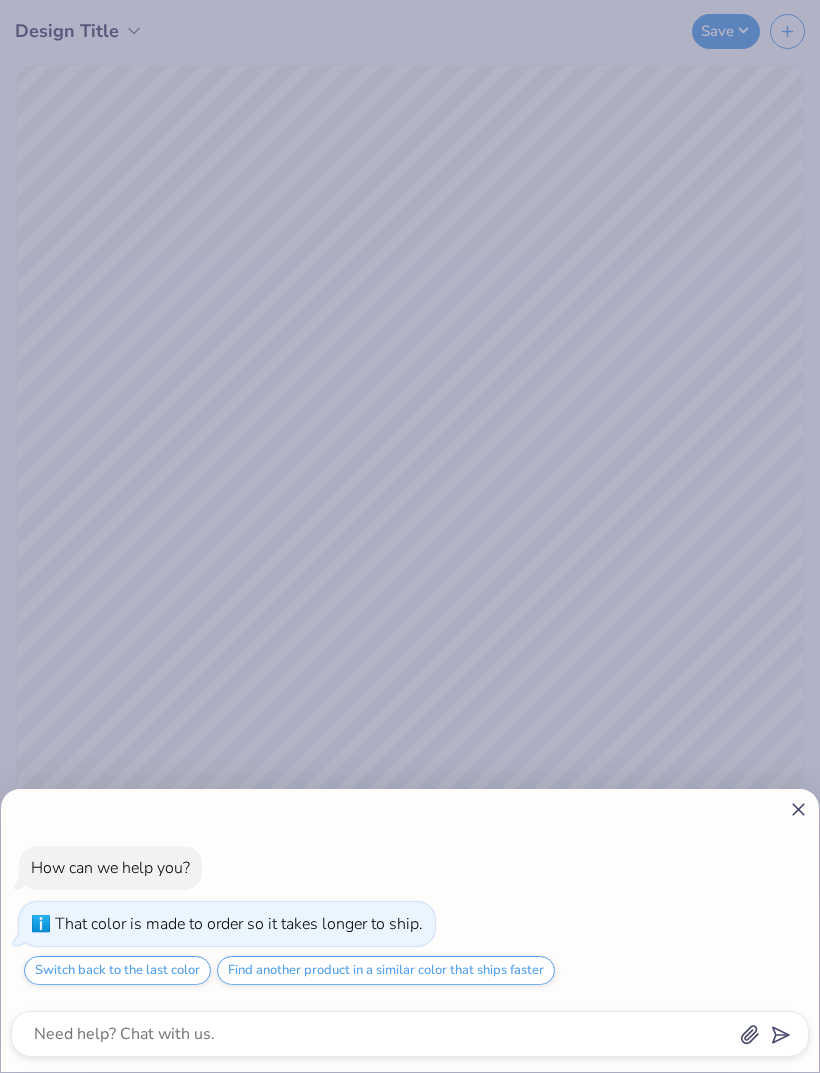 click 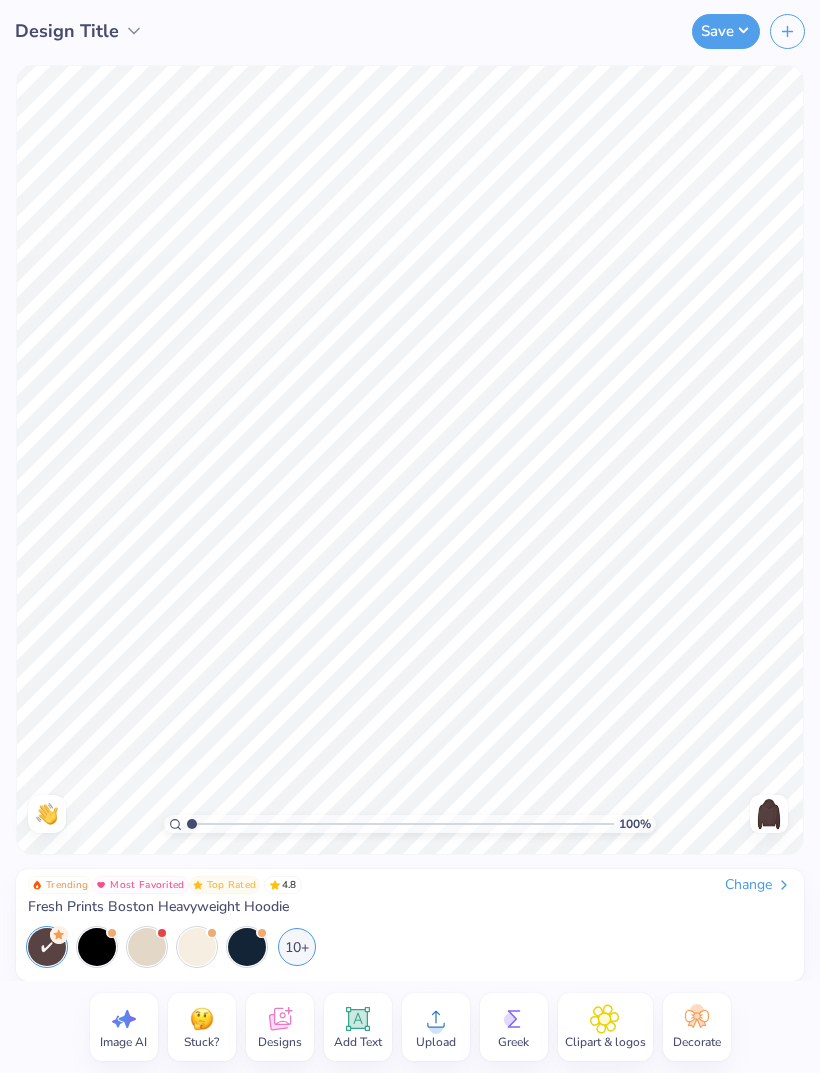 click on "Add Text" at bounding box center [358, 1042] 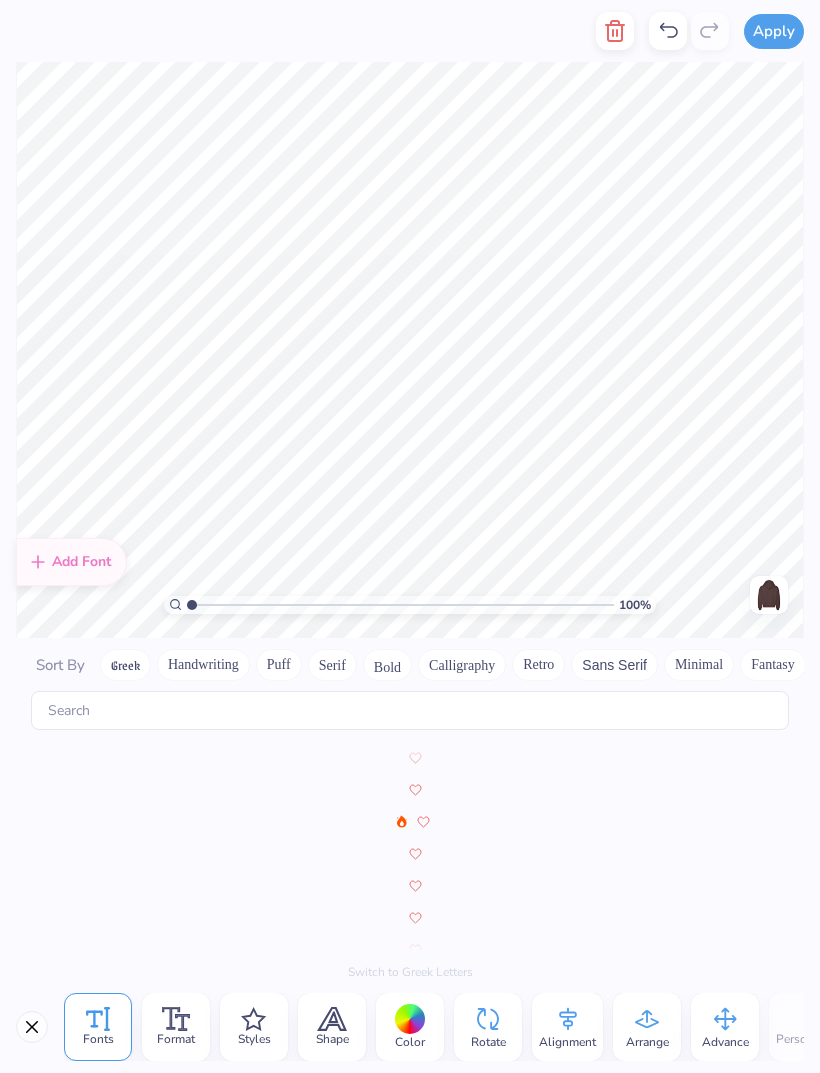 scroll, scrollTop: 8720, scrollLeft: 0, axis: vertical 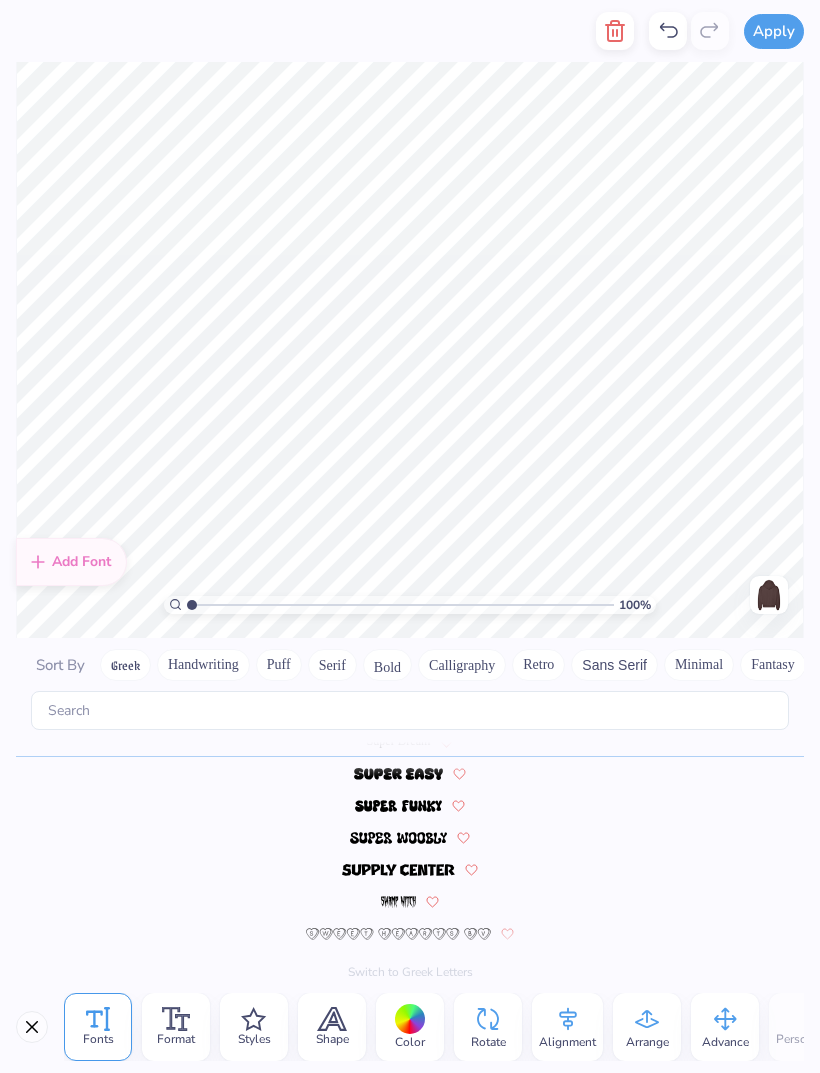 click on "Retro" at bounding box center [538, 665] 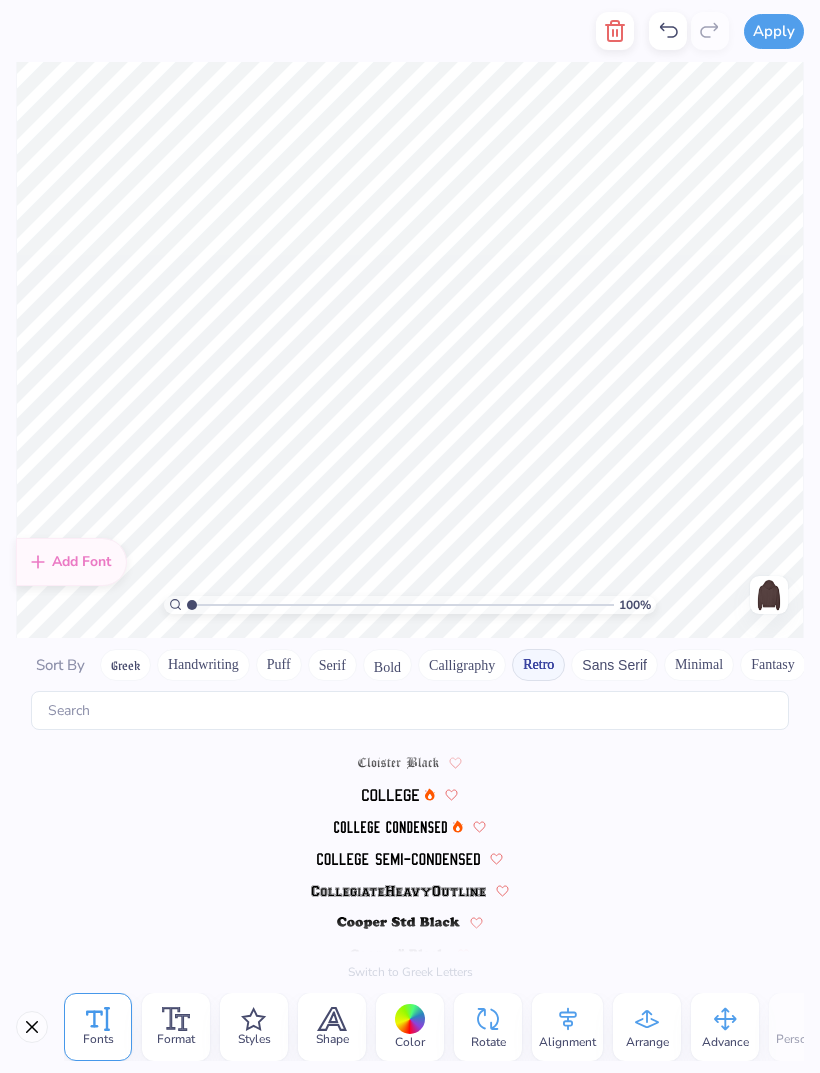 scroll, scrollTop: 0, scrollLeft: 0, axis: both 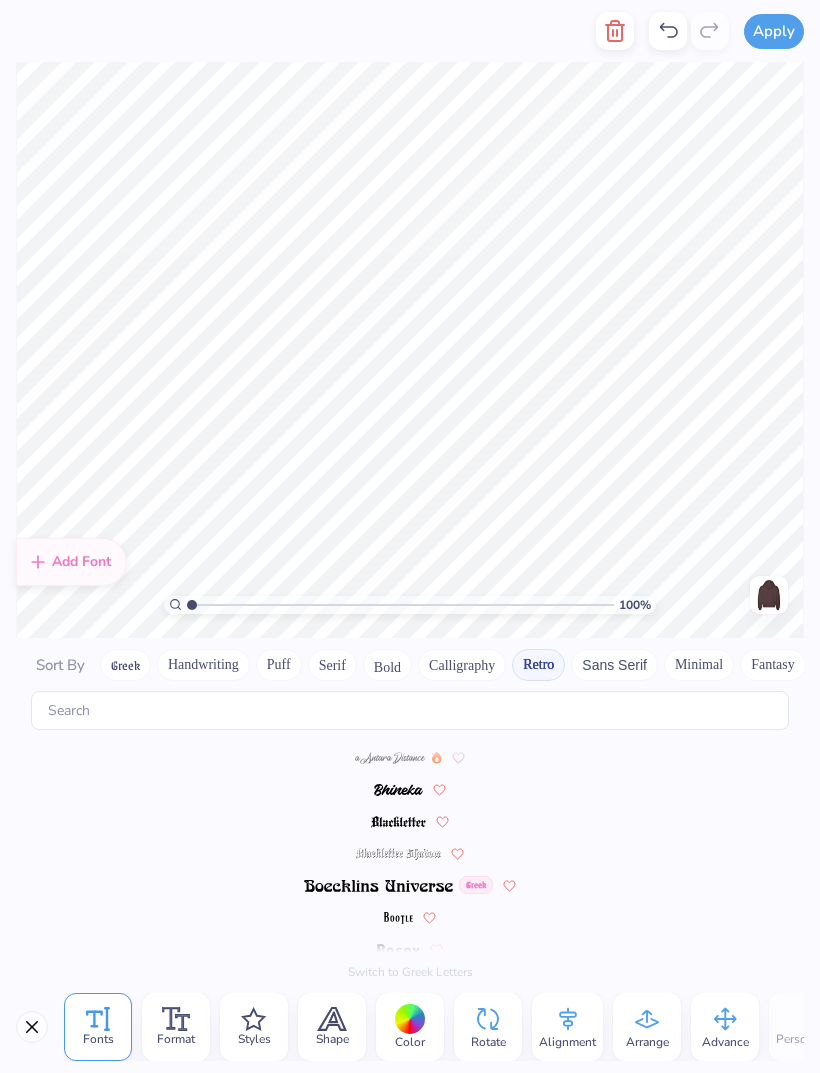 click at bounding box center (398, 918) 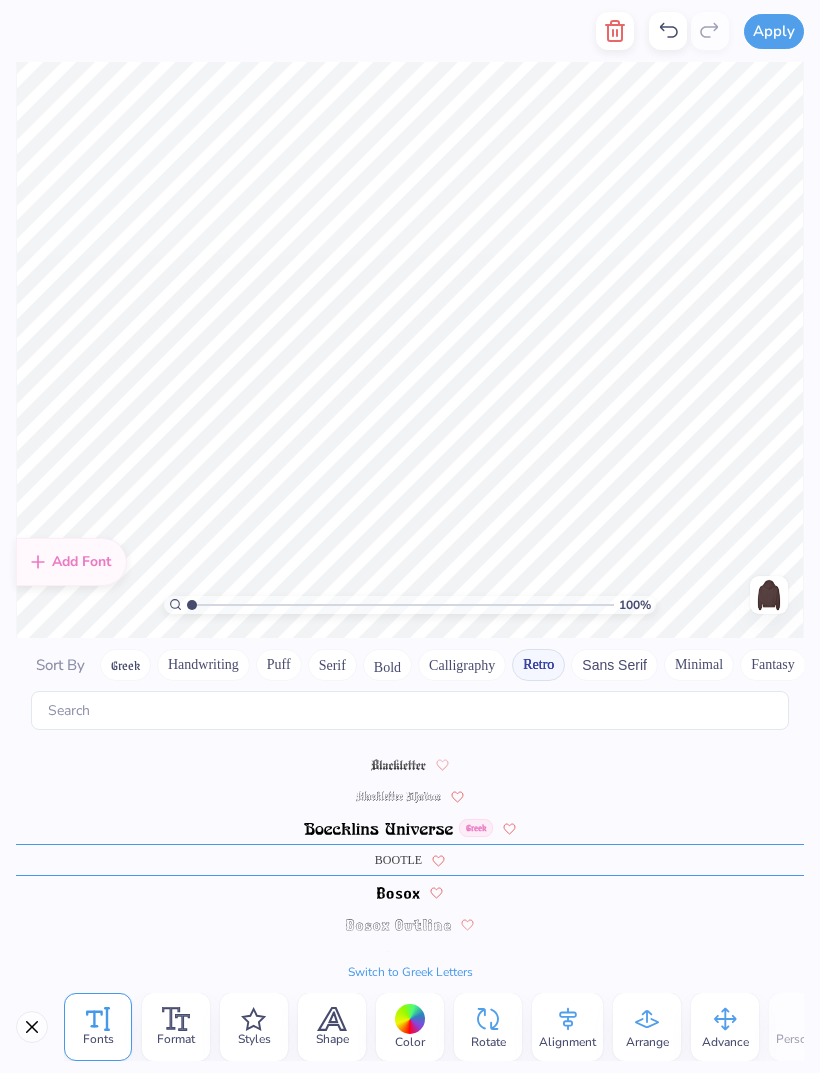 scroll, scrollTop: 60, scrollLeft: 0, axis: vertical 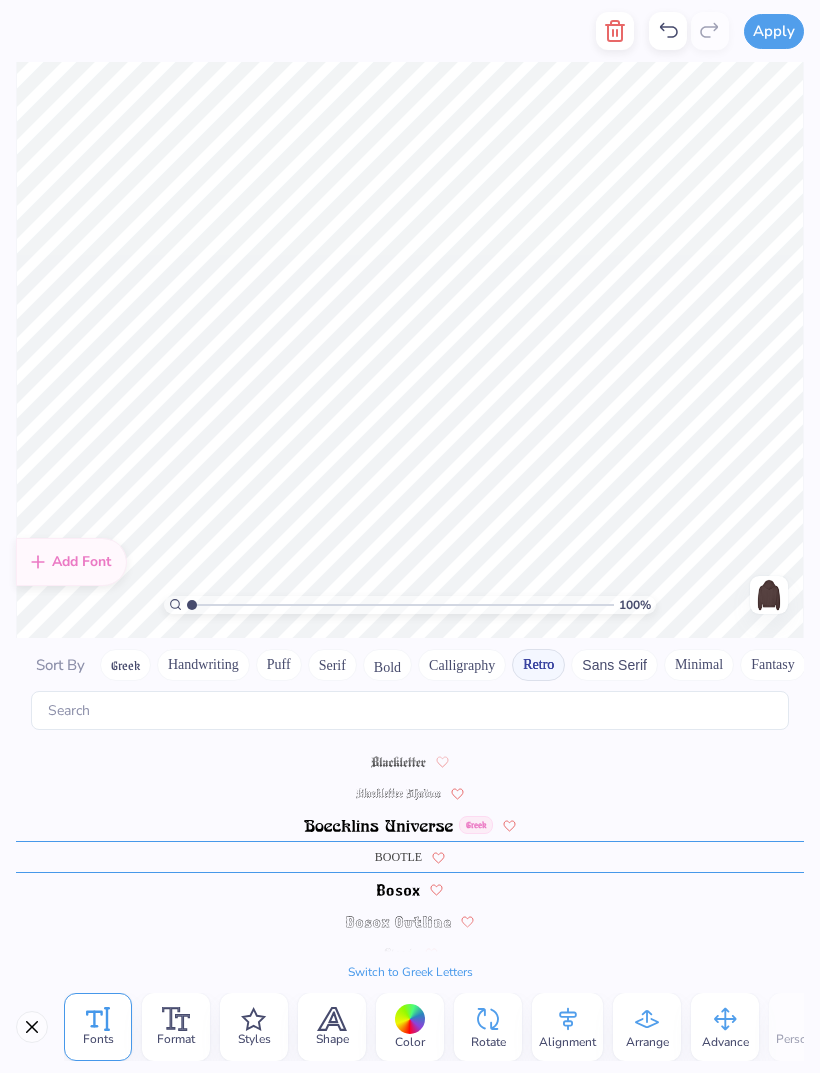 click 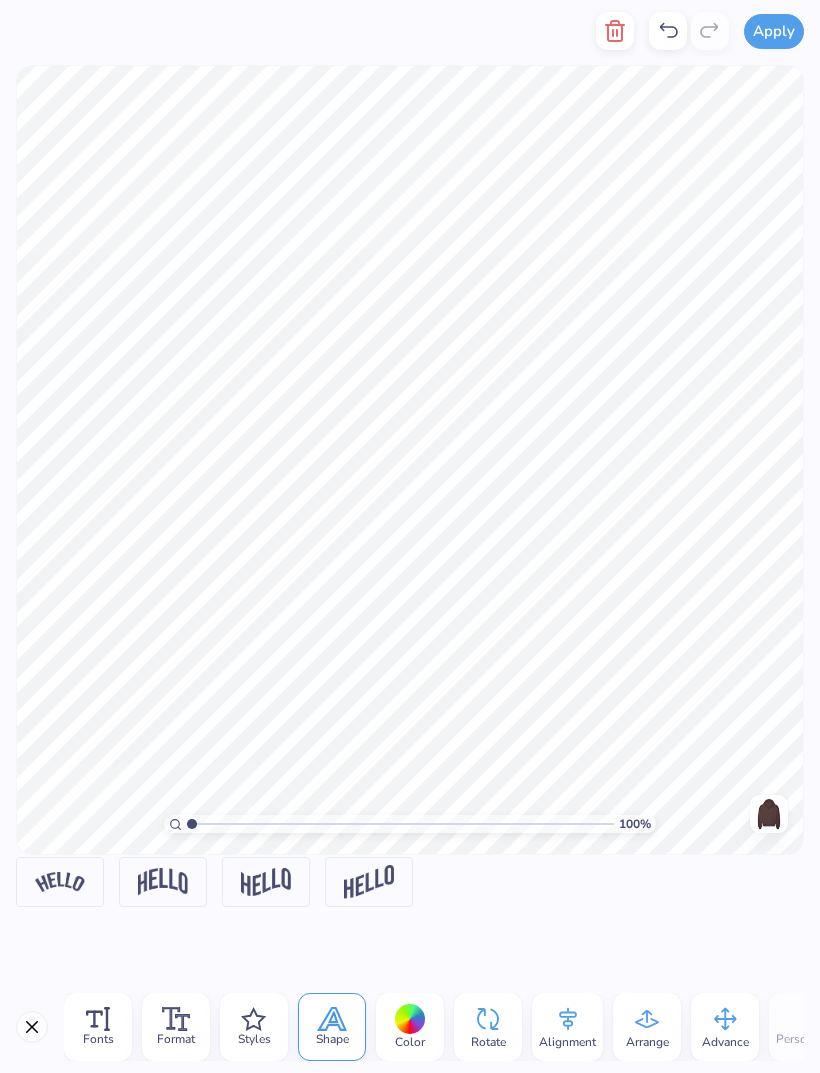 click at bounding box center (60, 881) 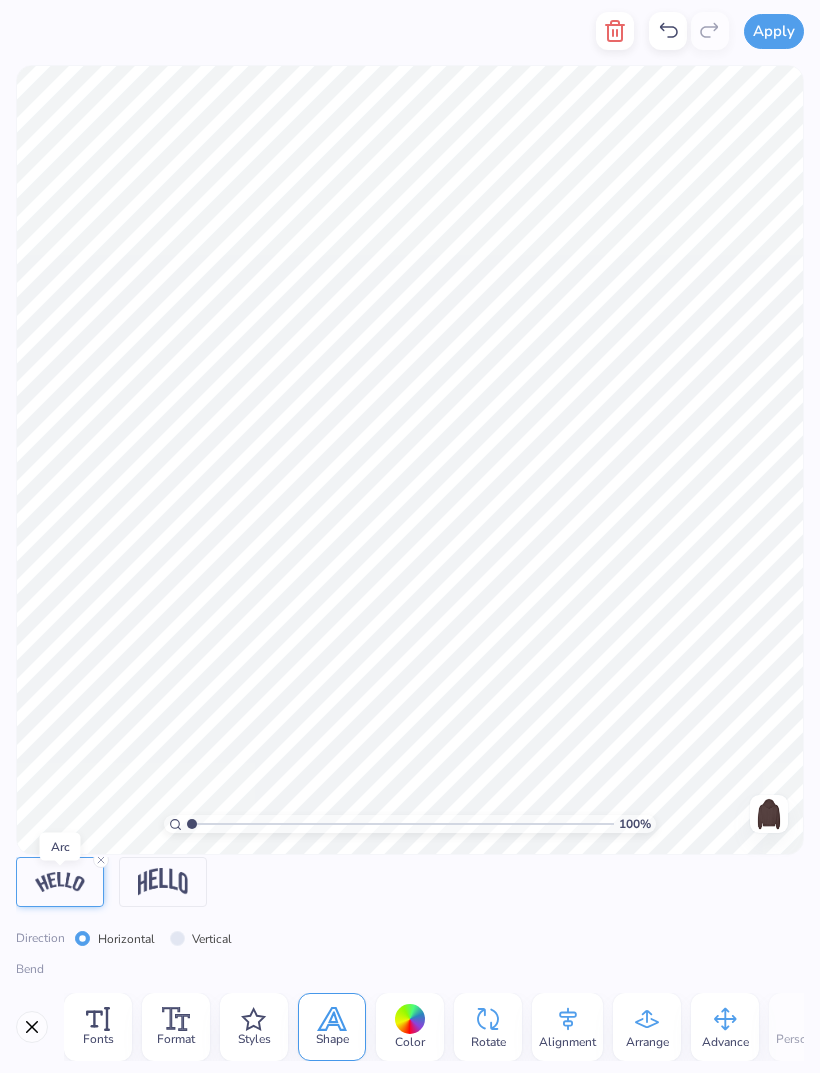 click at bounding box center [163, 881] 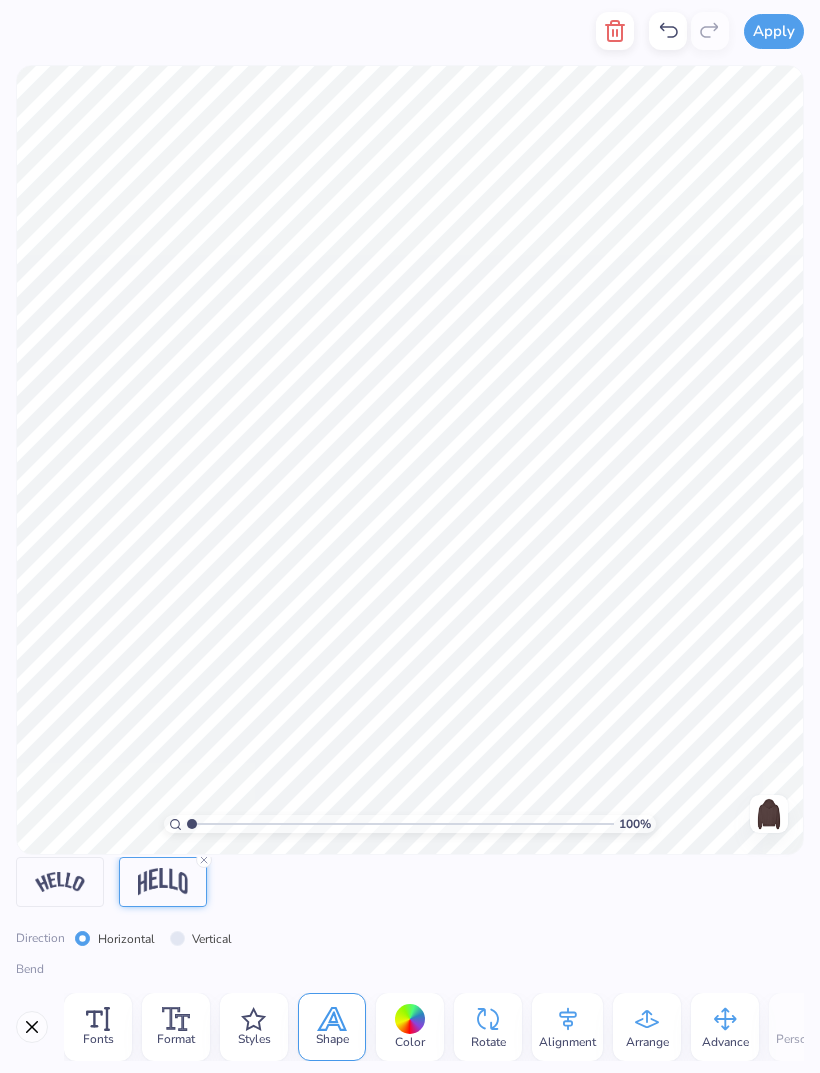 scroll, scrollTop: 2, scrollLeft: 1, axis: both 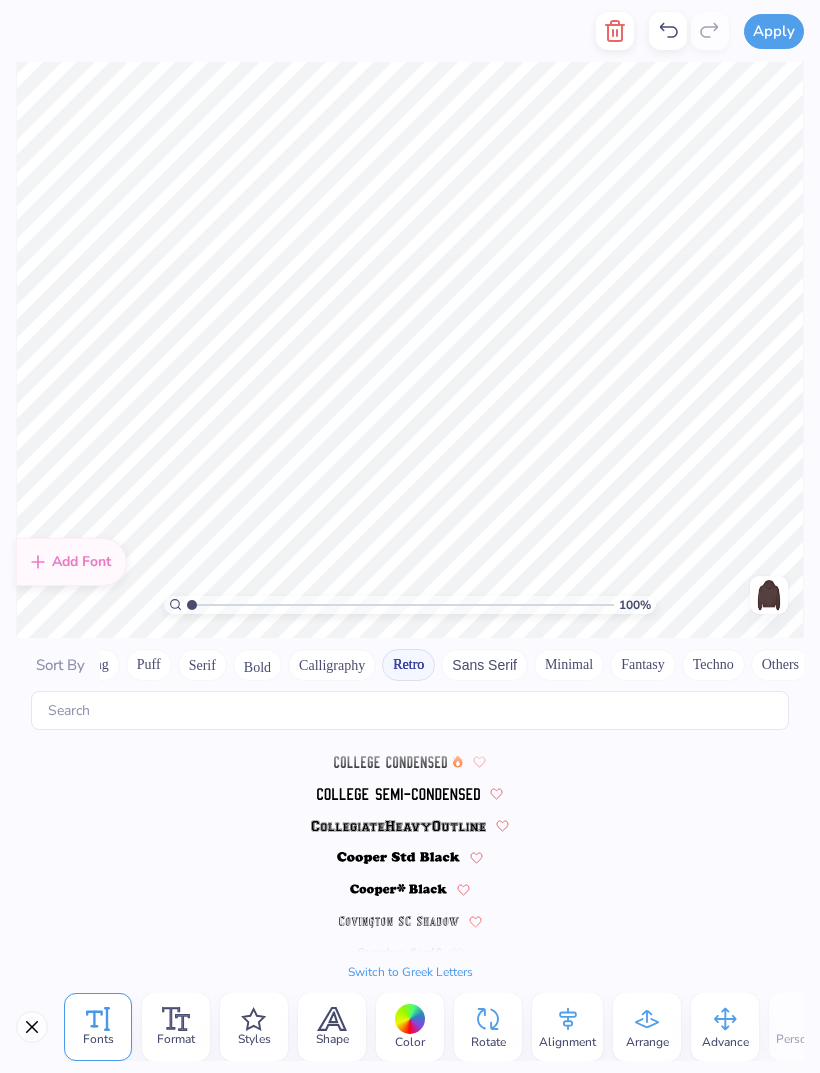 click at bounding box center (398, 826) 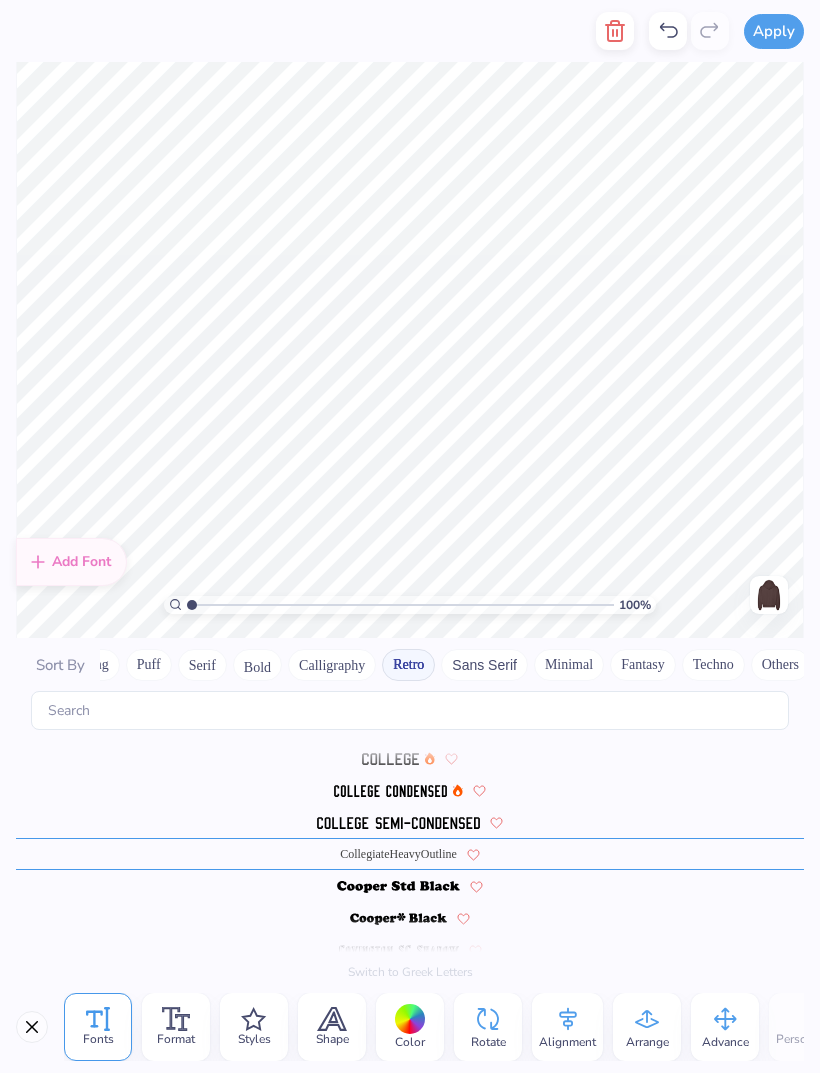 scroll, scrollTop: 700, scrollLeft: 0, axis: vertical 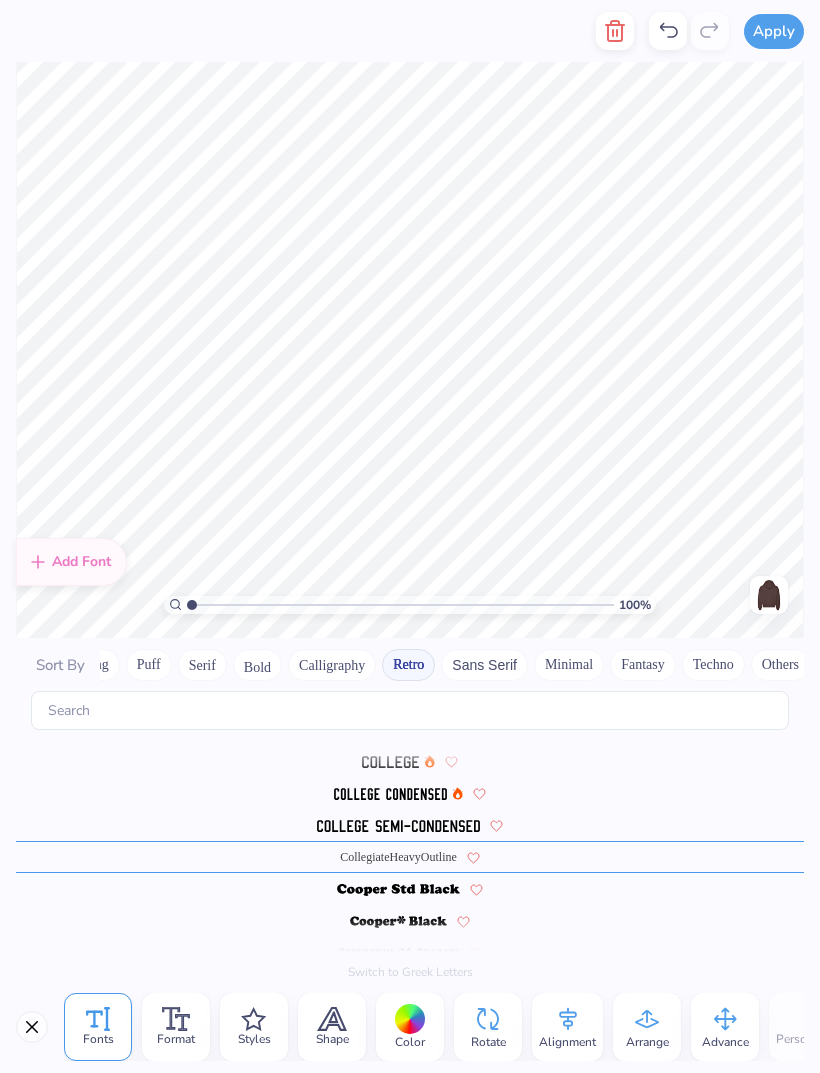 click on "Format" at bounding box center (176, 1039) 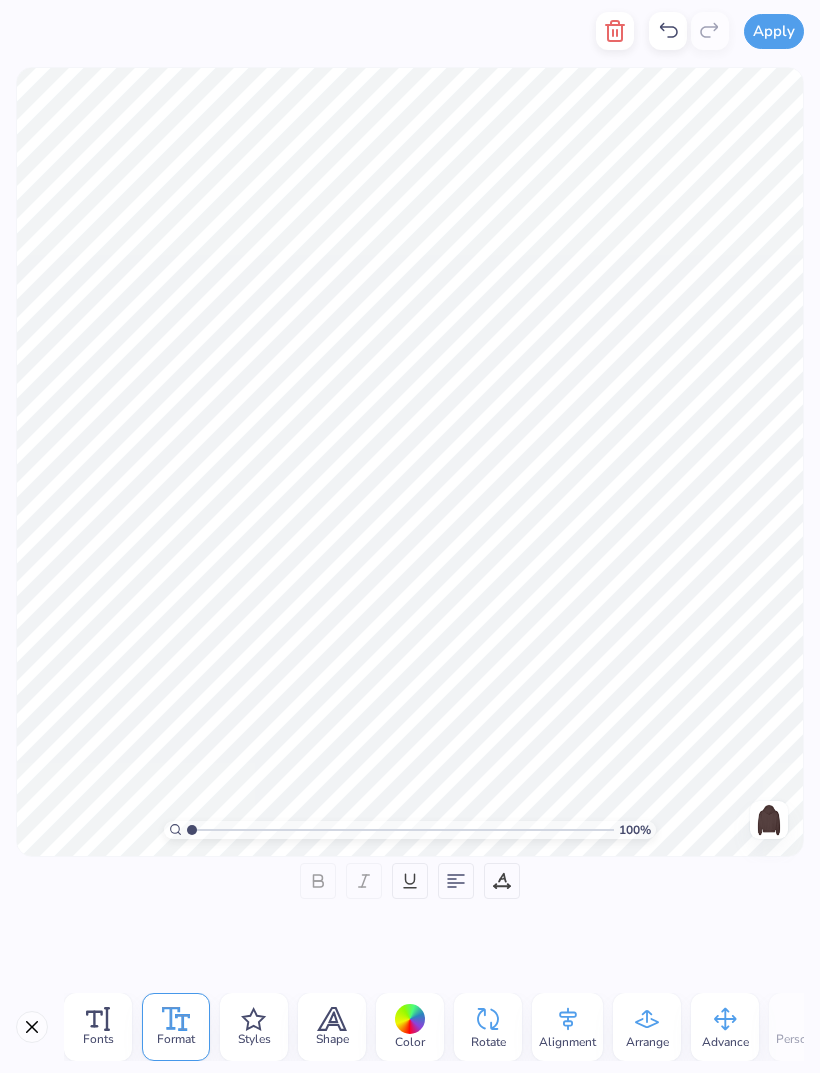 click 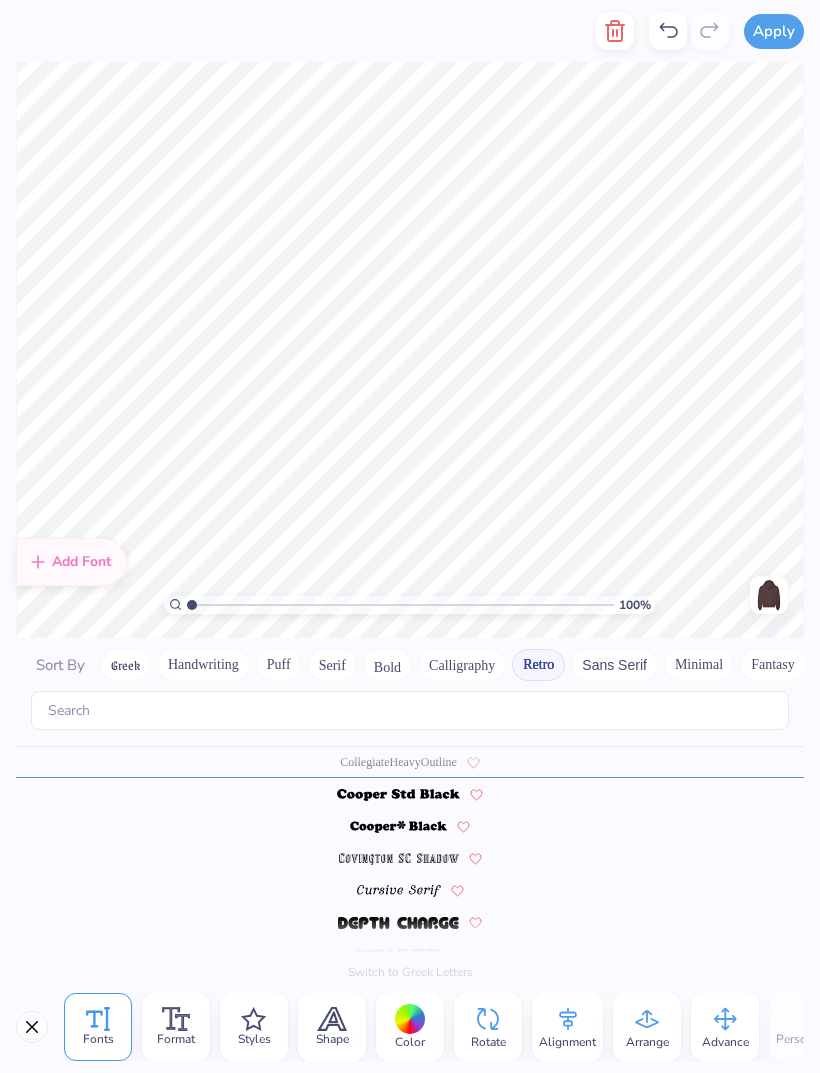 scroll, scrollTop: 816, scrollLeft: 0, axis: vertical 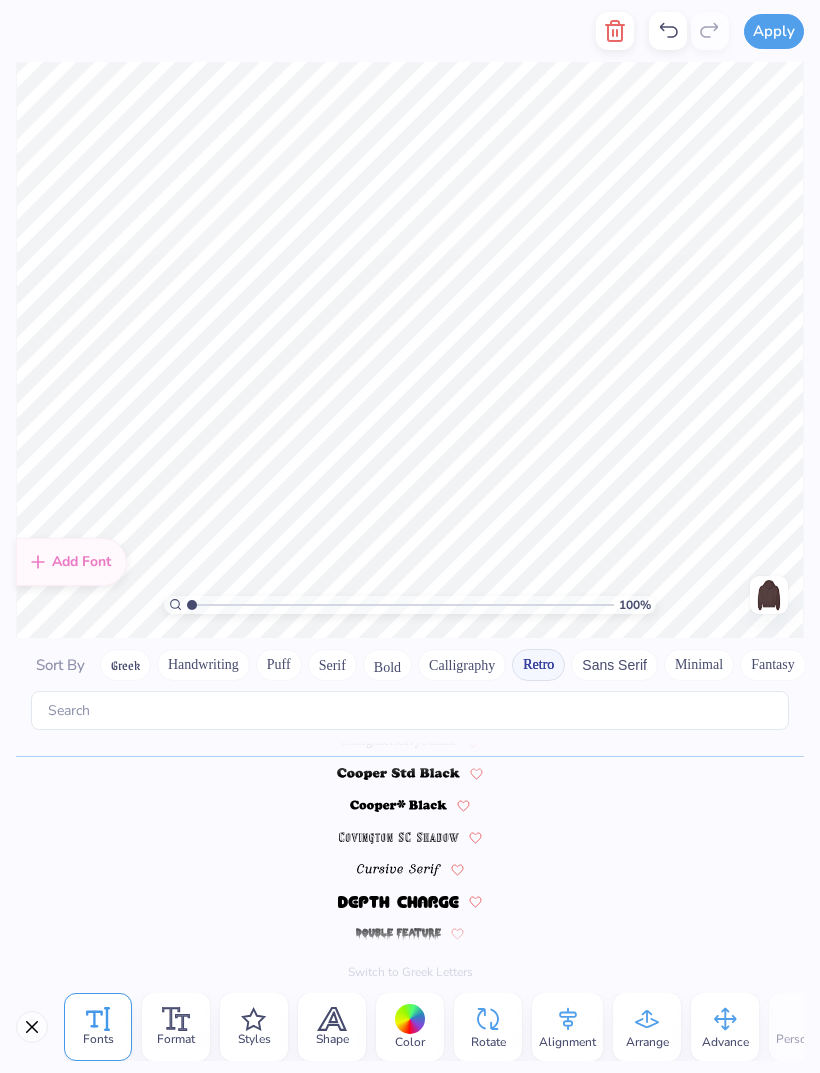 click on "Styles" at bounding box center [254, 1039] 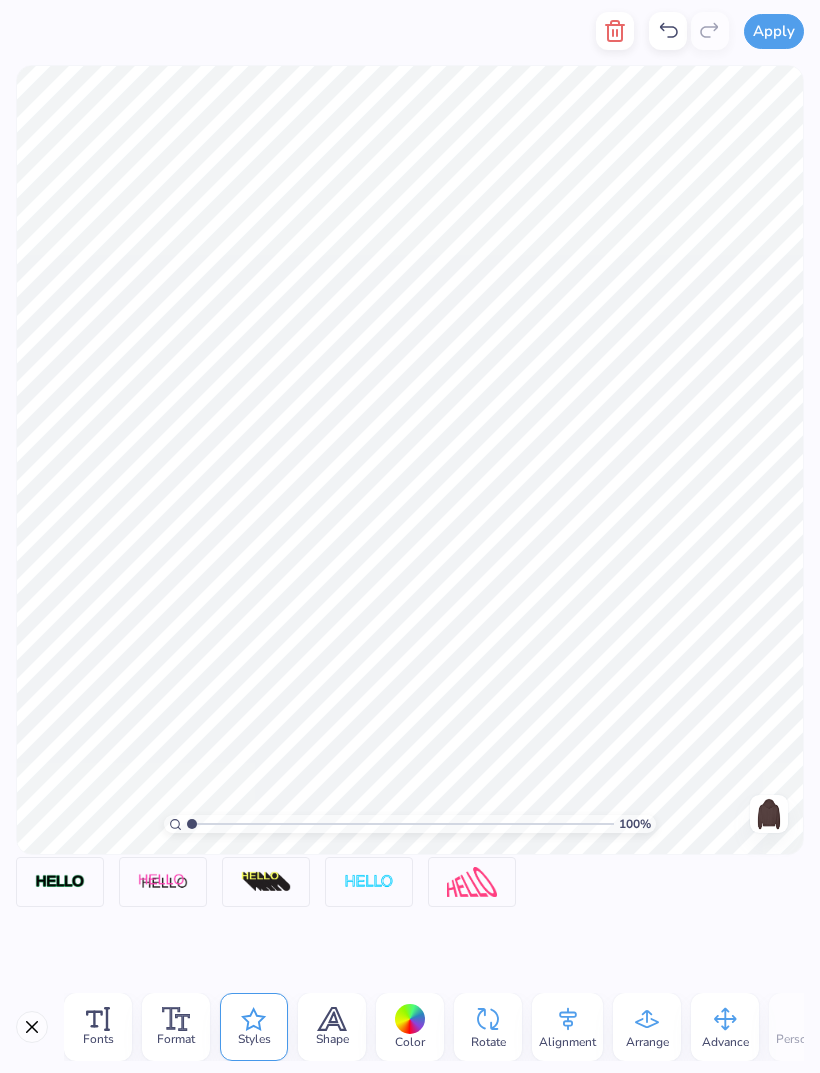 click 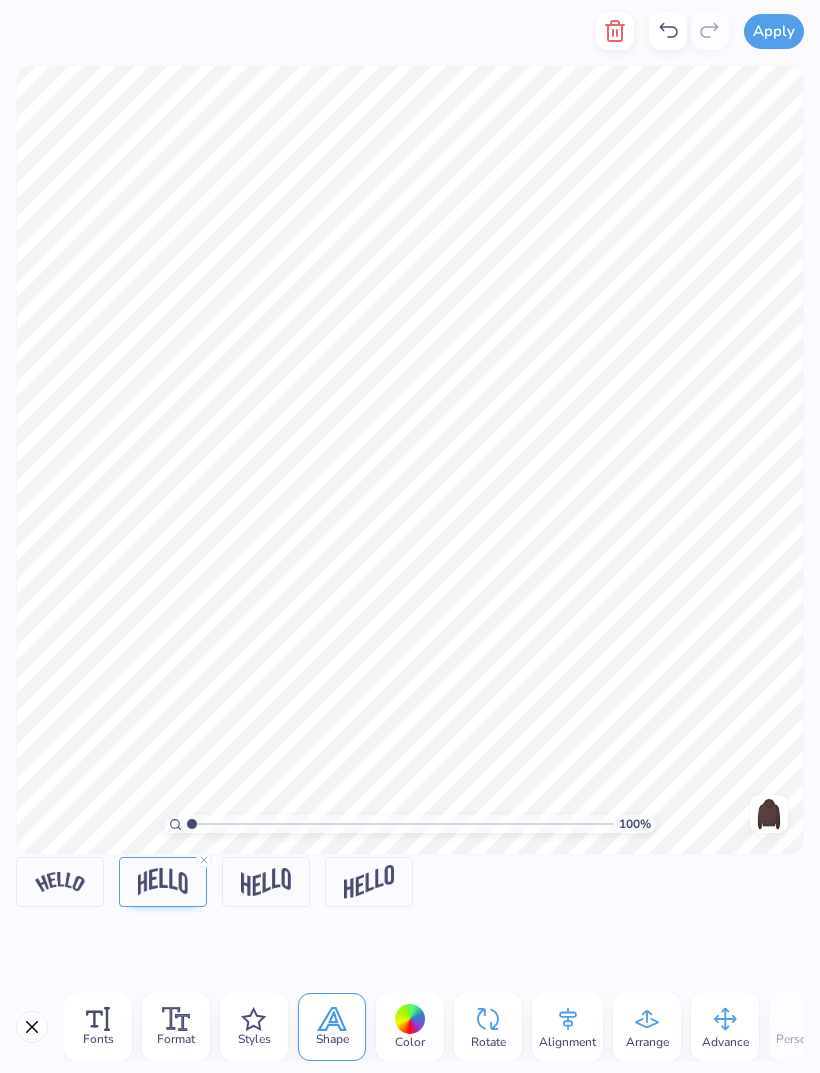 click at bounding box center (369, 882) 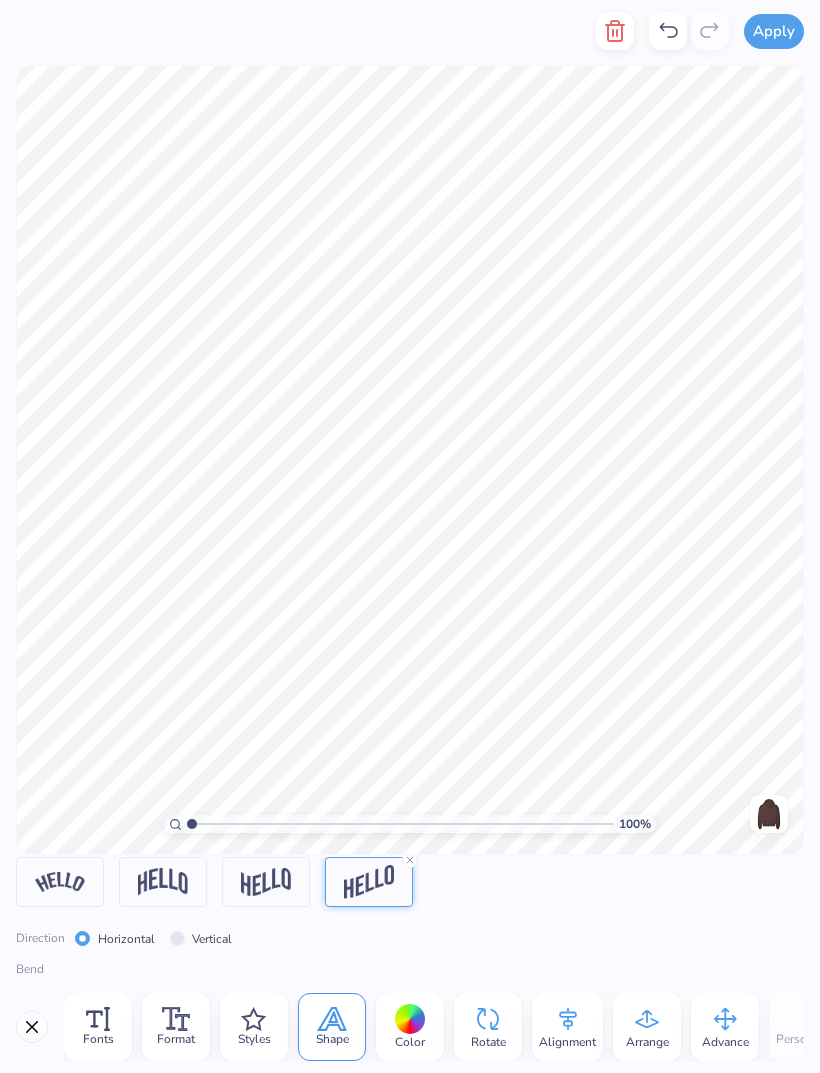 click at bounding box center [163, 881] 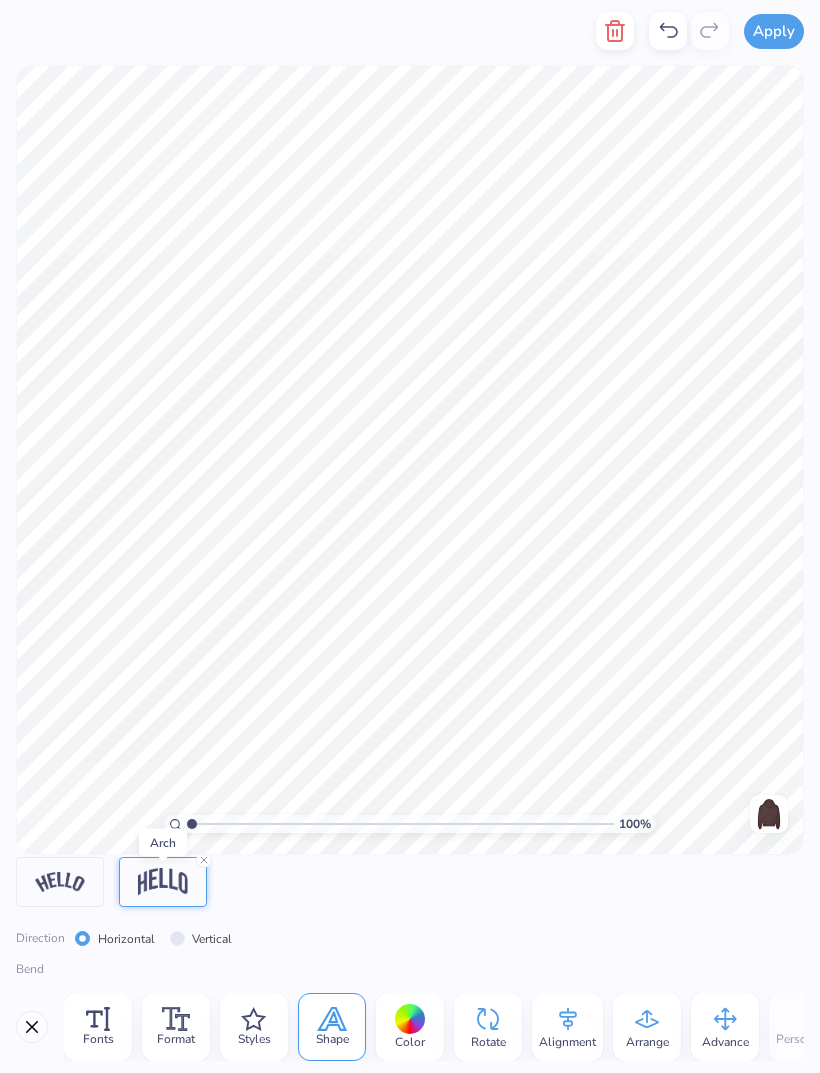 click at bounding box center [60, 881] 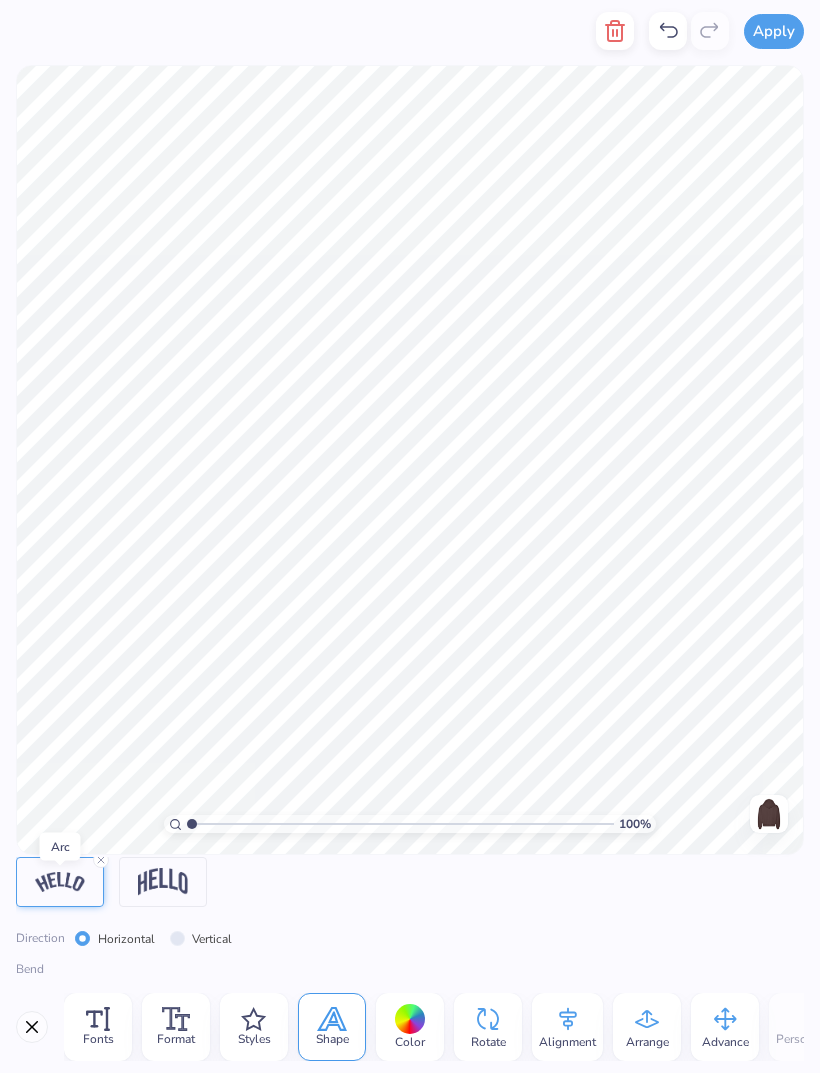 click at bounding box center (163, 881) 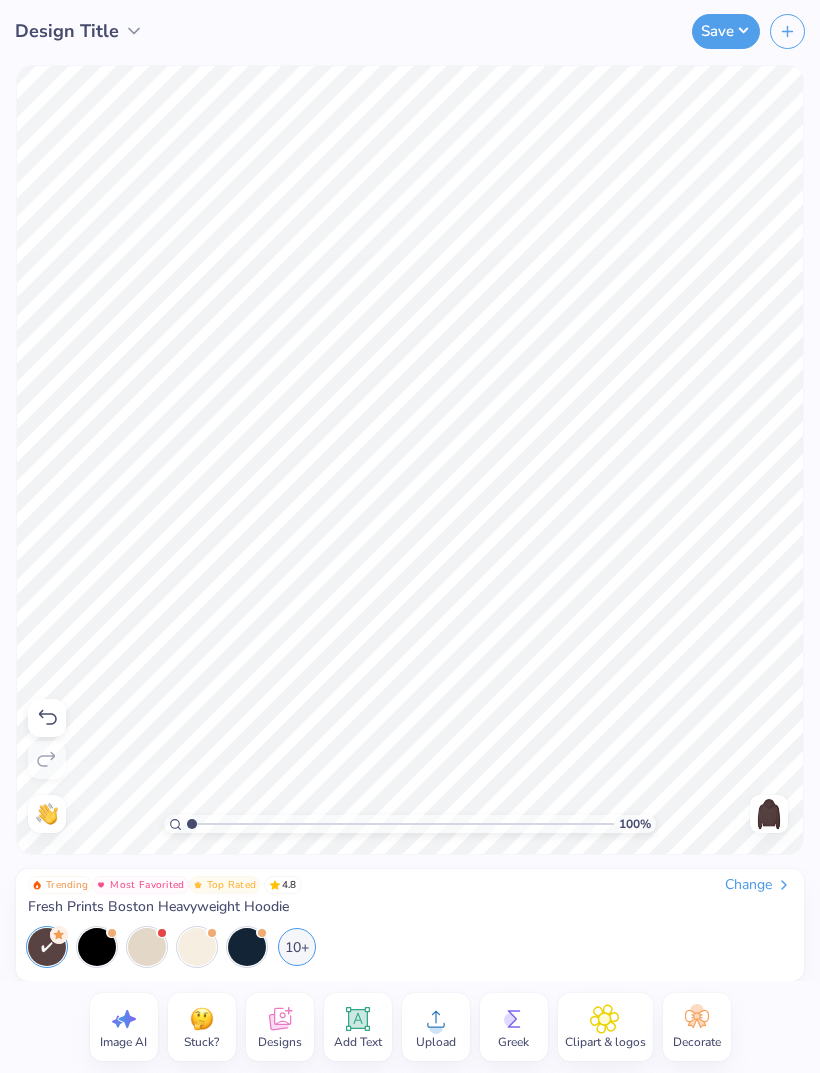 click 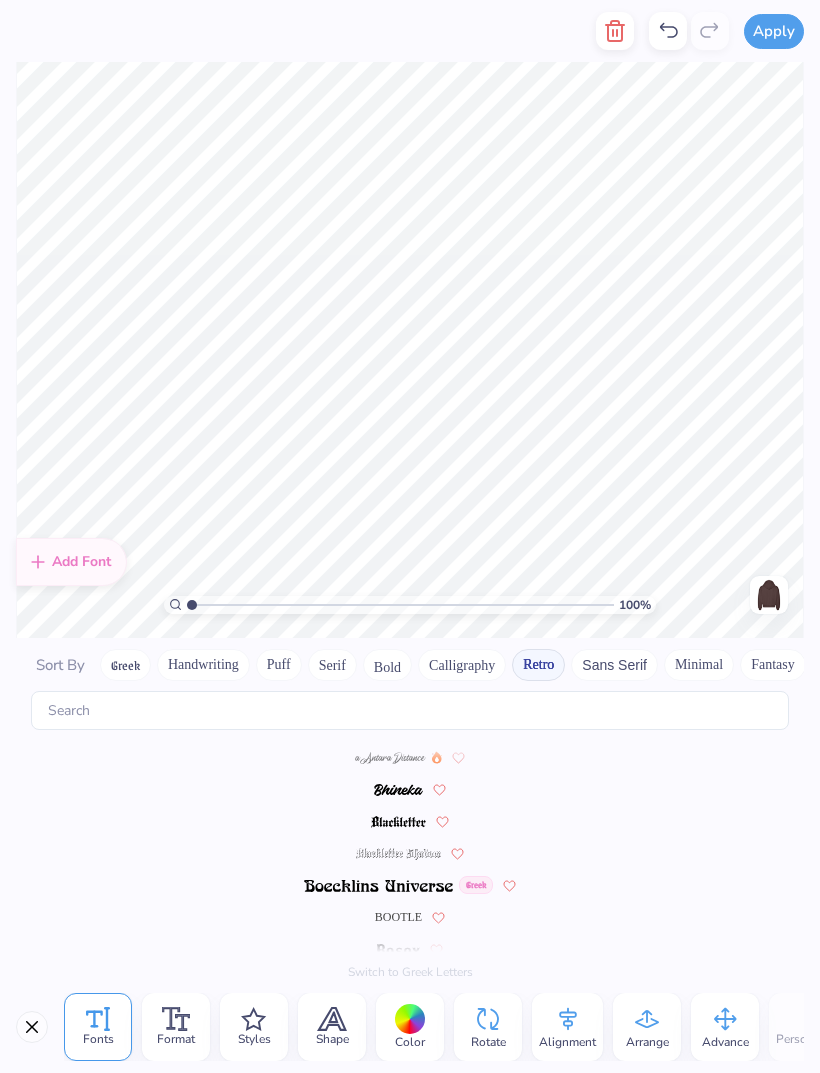 scroll, scrollTop: 0, scrollLeft: 0, axis: both 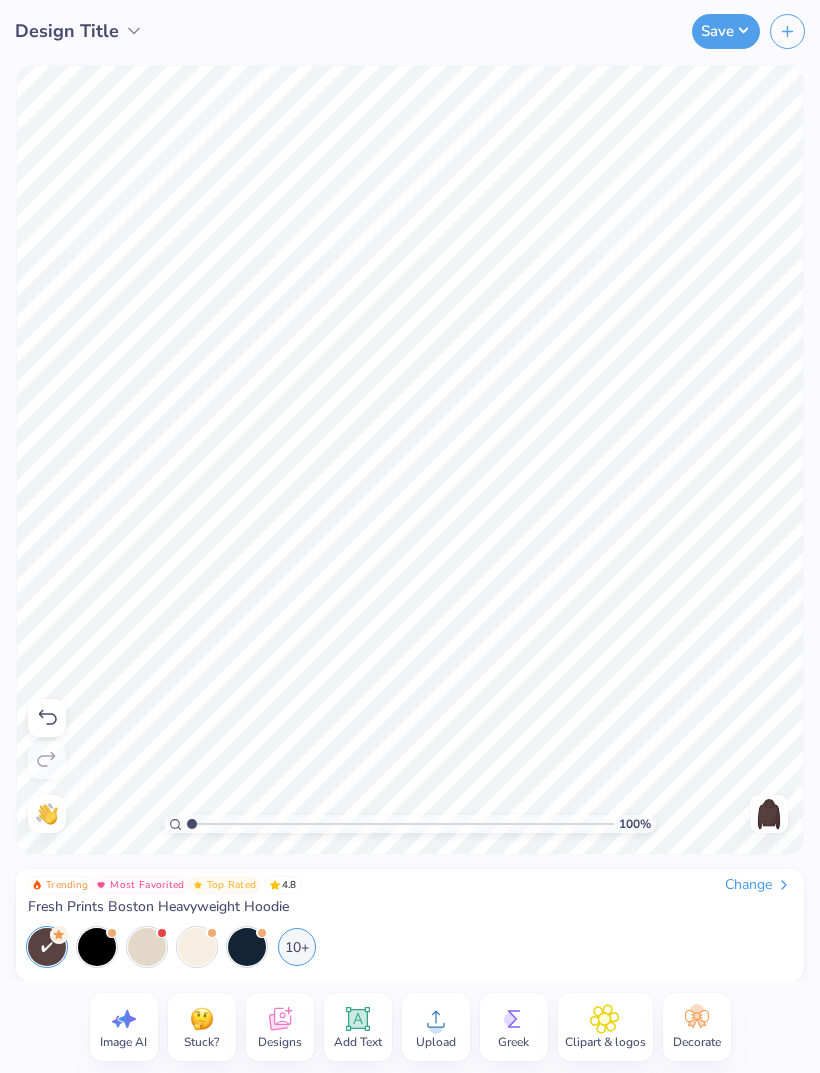 click at bounding box center [769, 814] 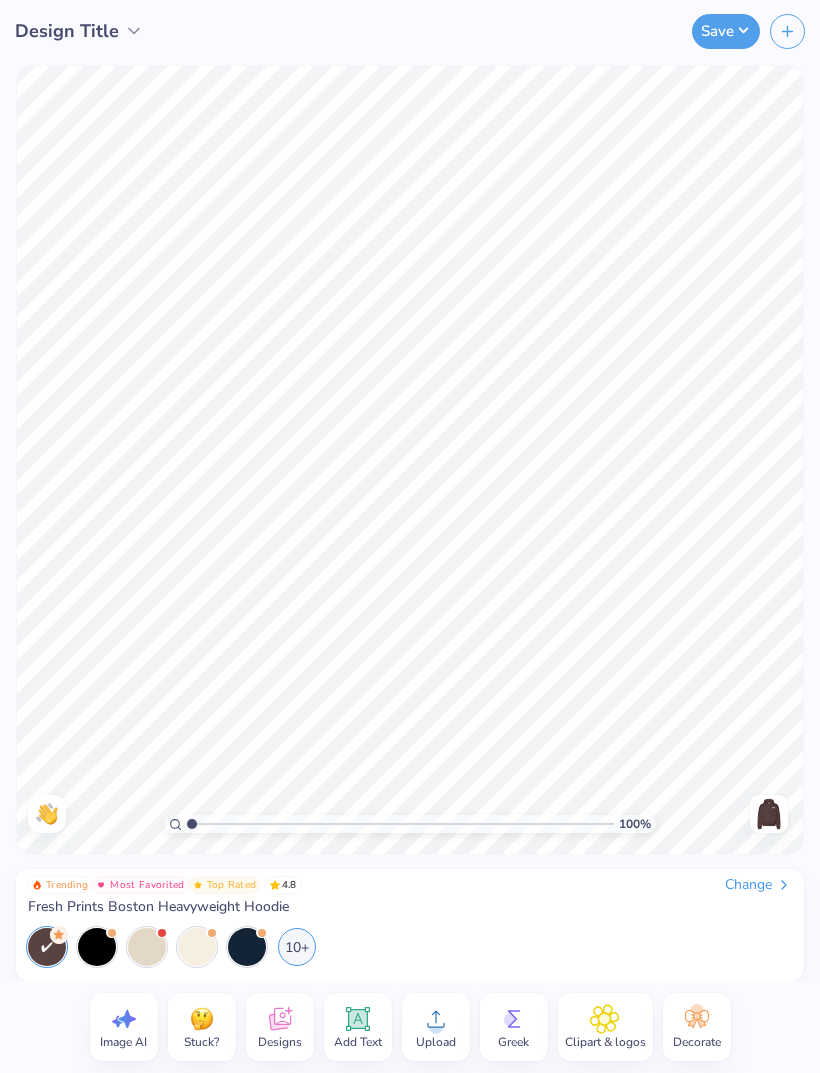 click 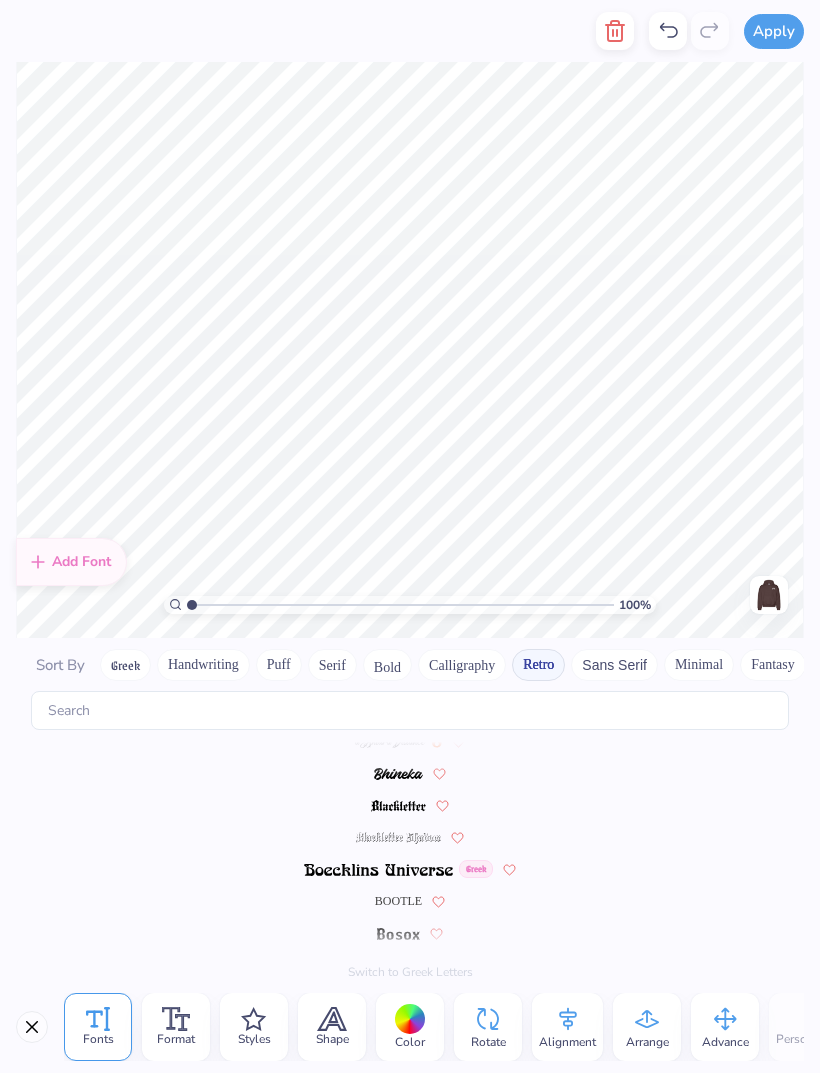 scroll, scrollTop: 0, scrollLeft: 0, axis: both 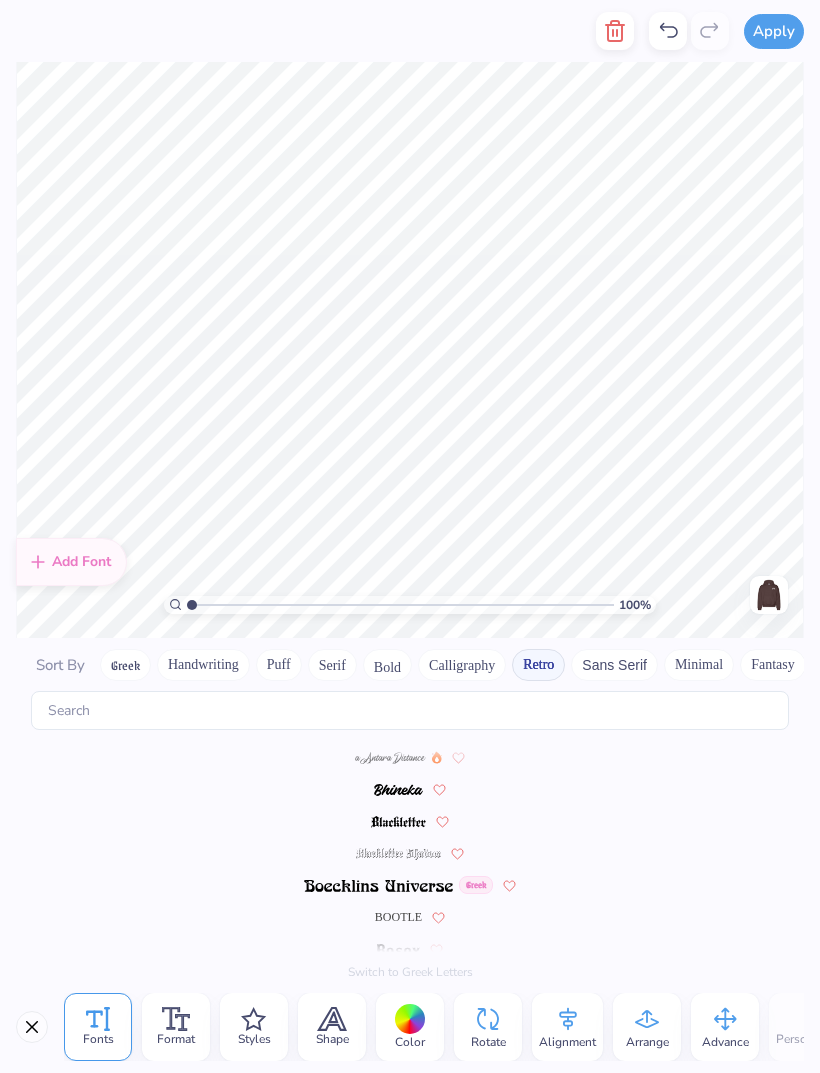click on "BOOTLE" at bounding box center (398, 917) 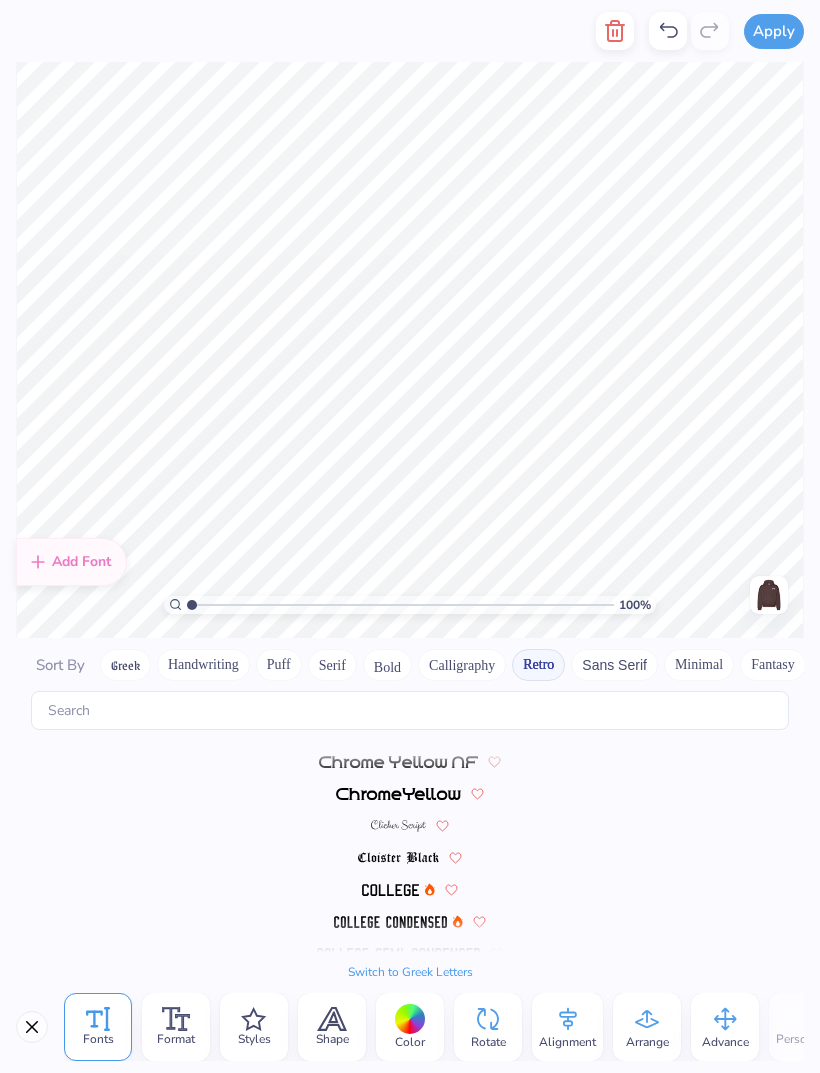 scroll, scrollTop: 572, scrollLeft: 0, axis: vertical 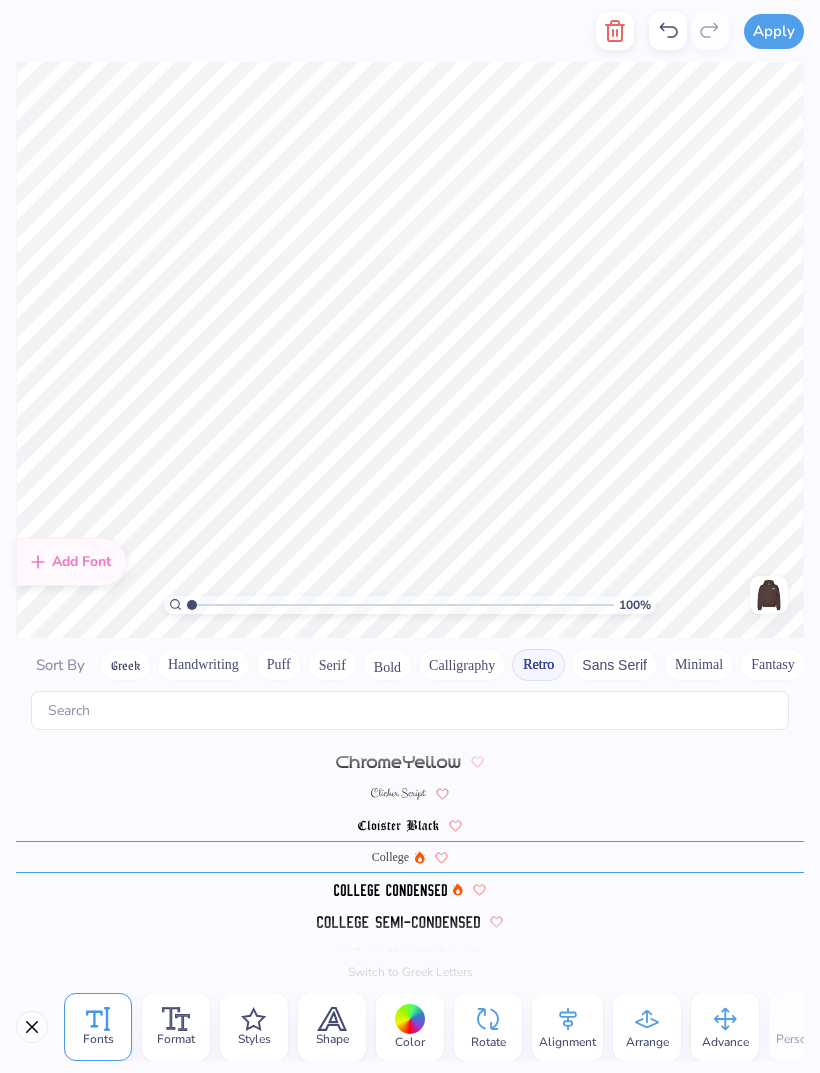 click at bounding box center [769, 595] 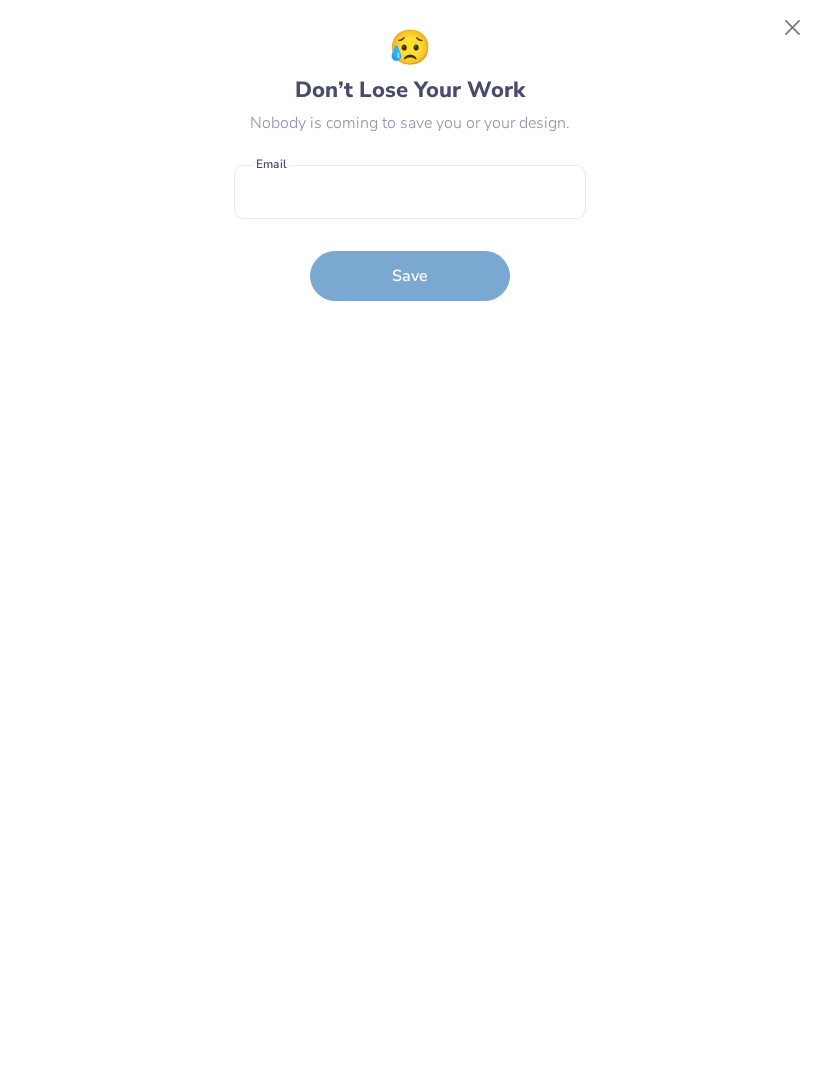click at bounding box center [793, 28] 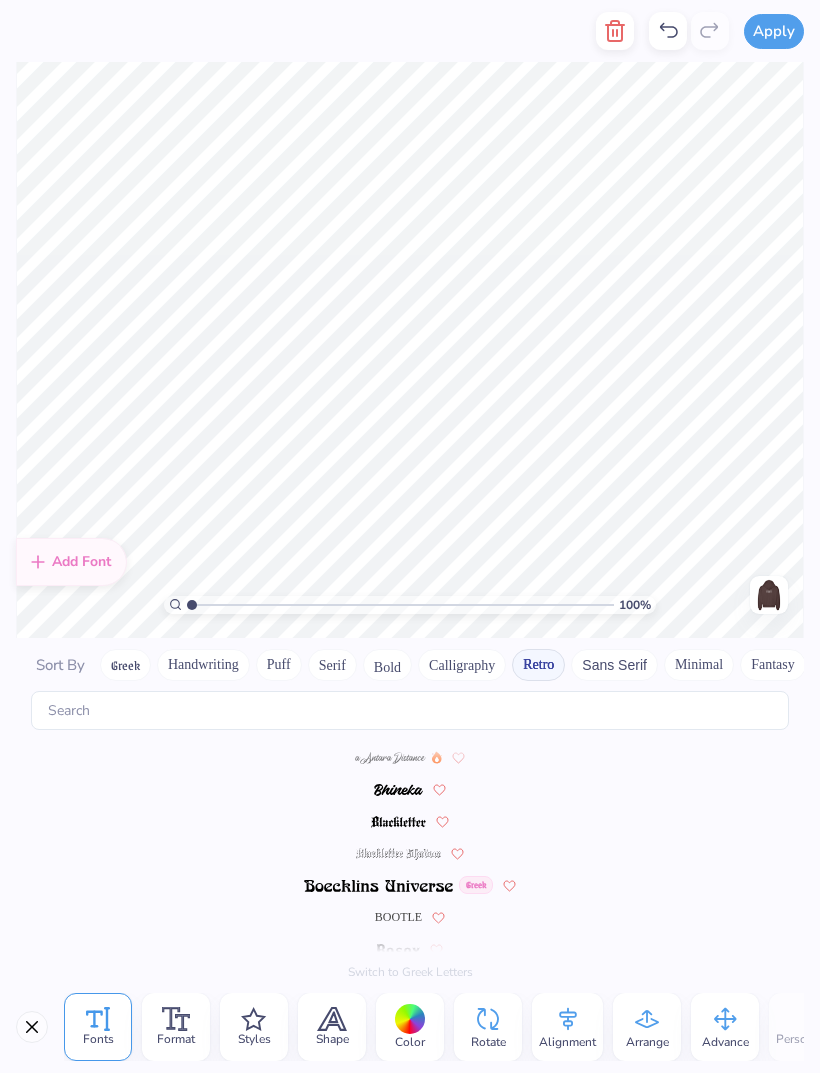 scroll, scrollTop: 816, scrollLeft: 0, axis: vertical 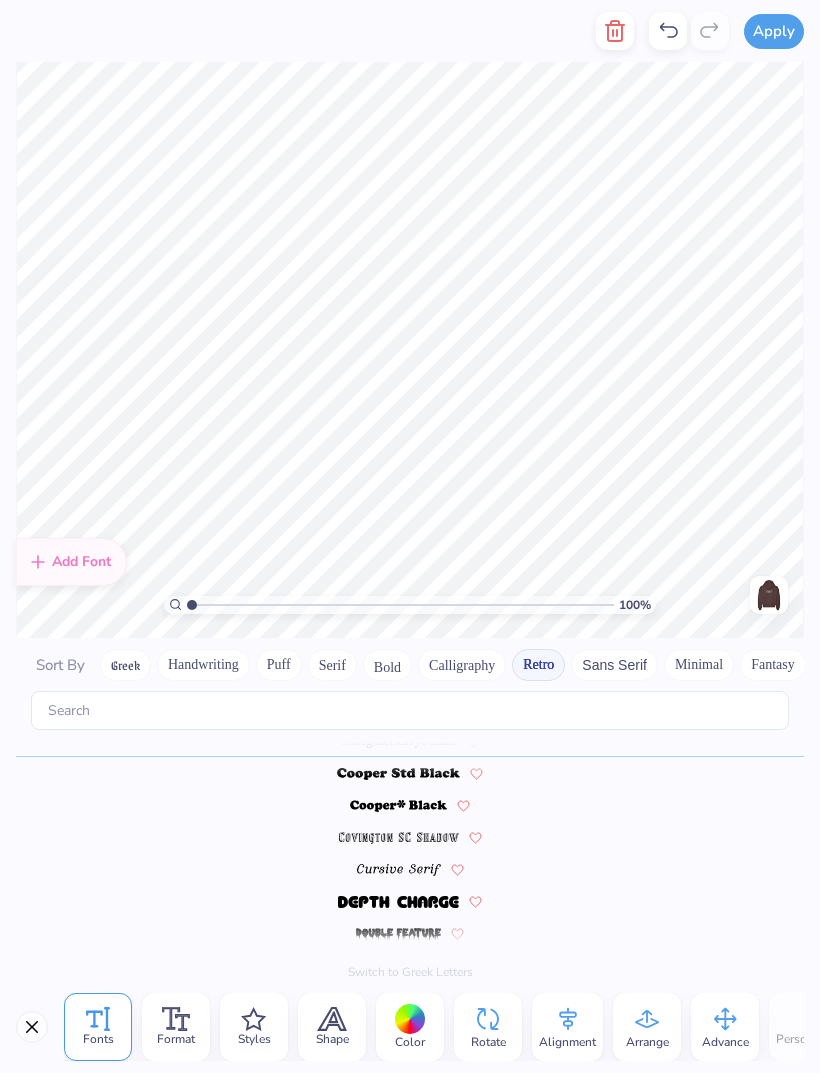 click 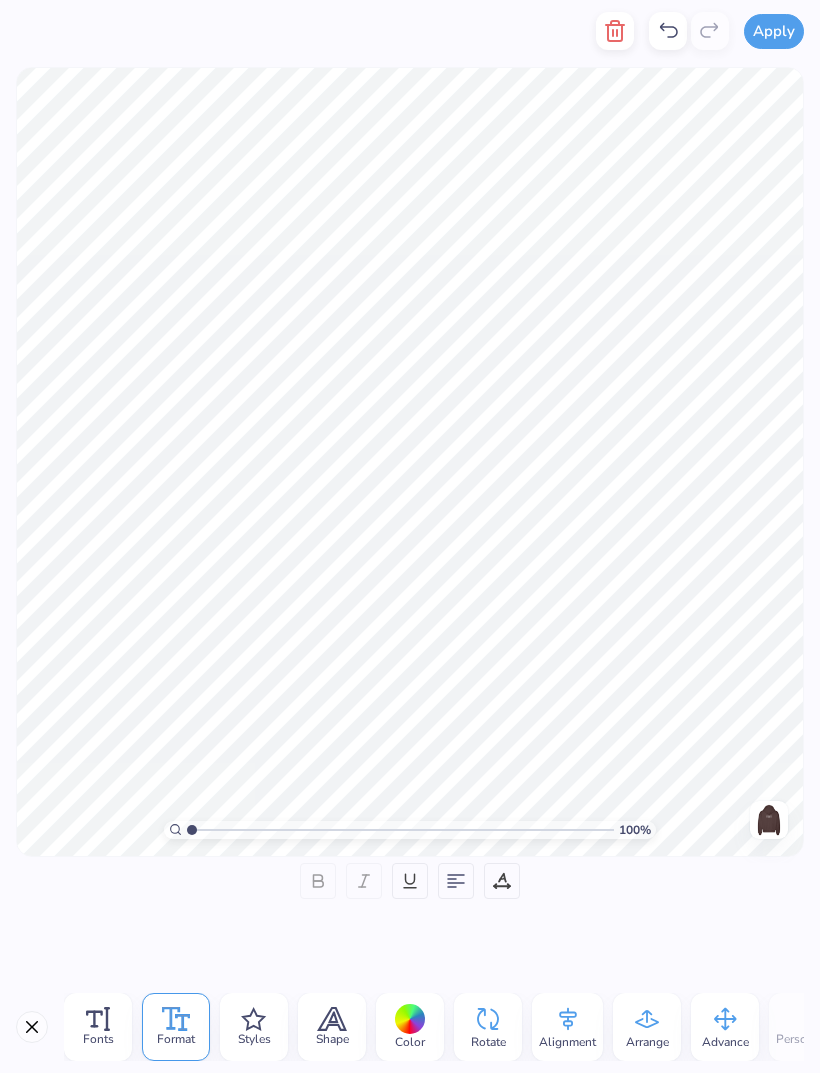 click on "Styles" at bounding box center [254, 1027] 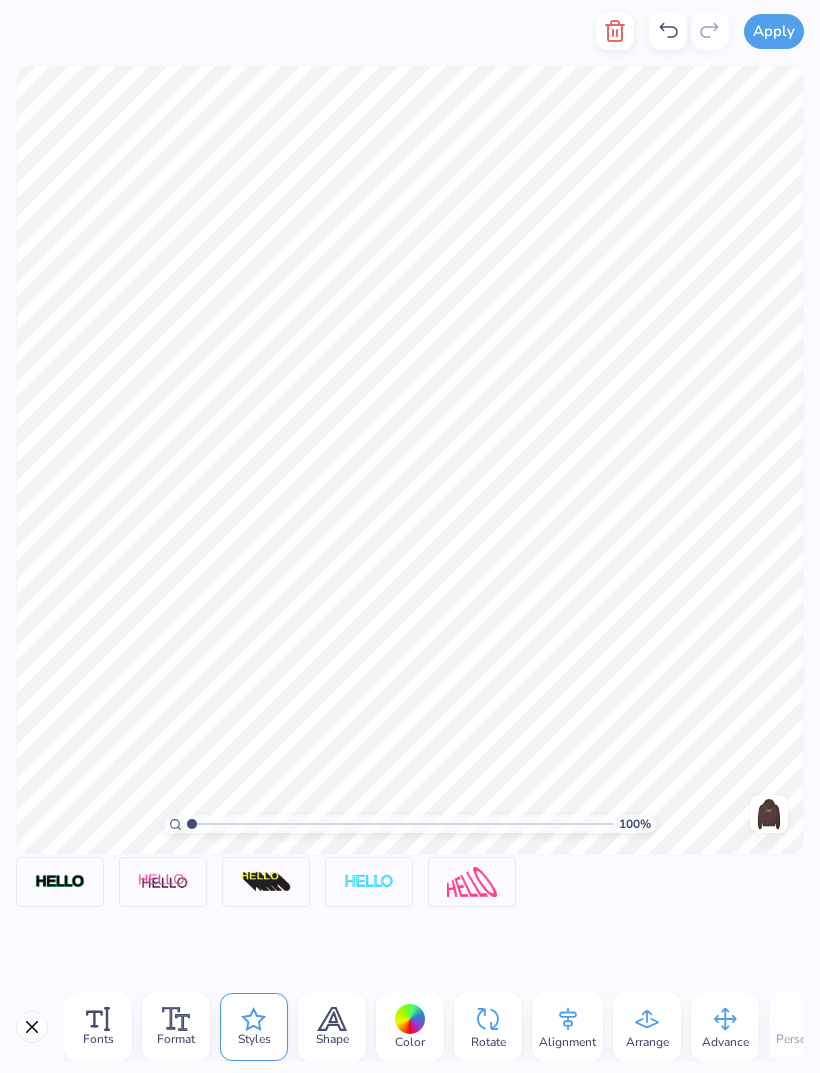 click on "Format" at bounding box center [176, 1039] 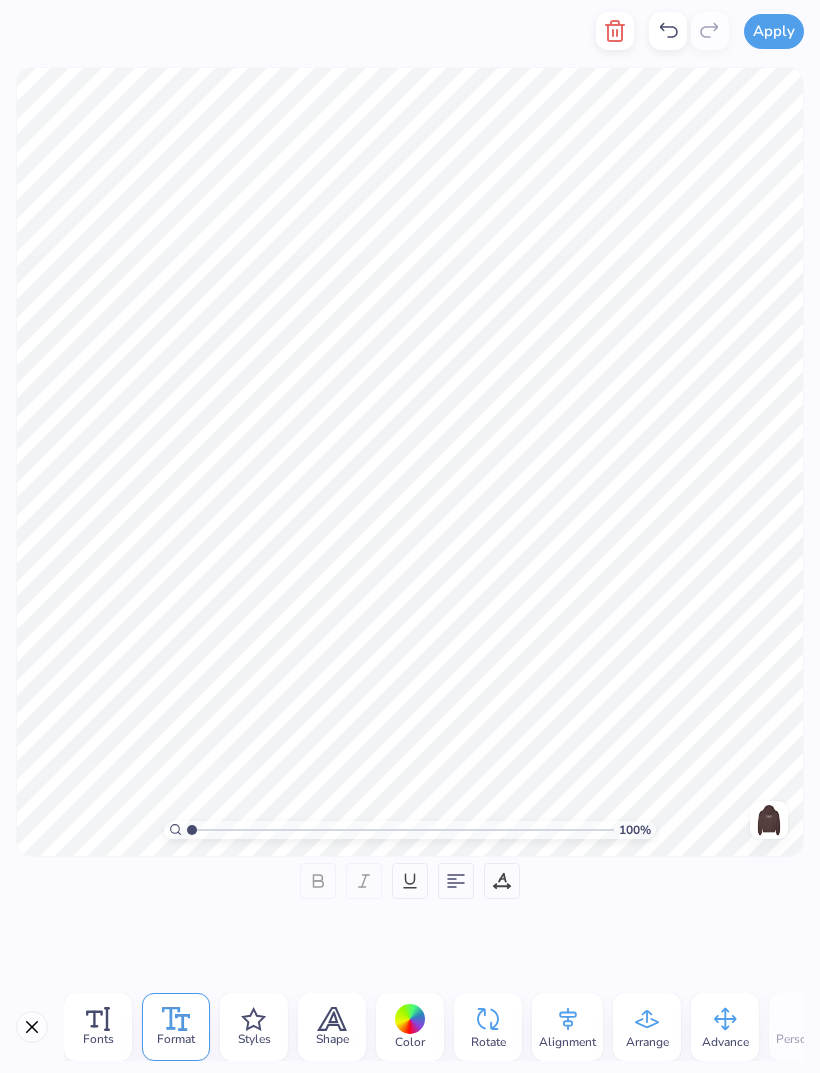 click on "Styles" at bounding box center (254, 1039) 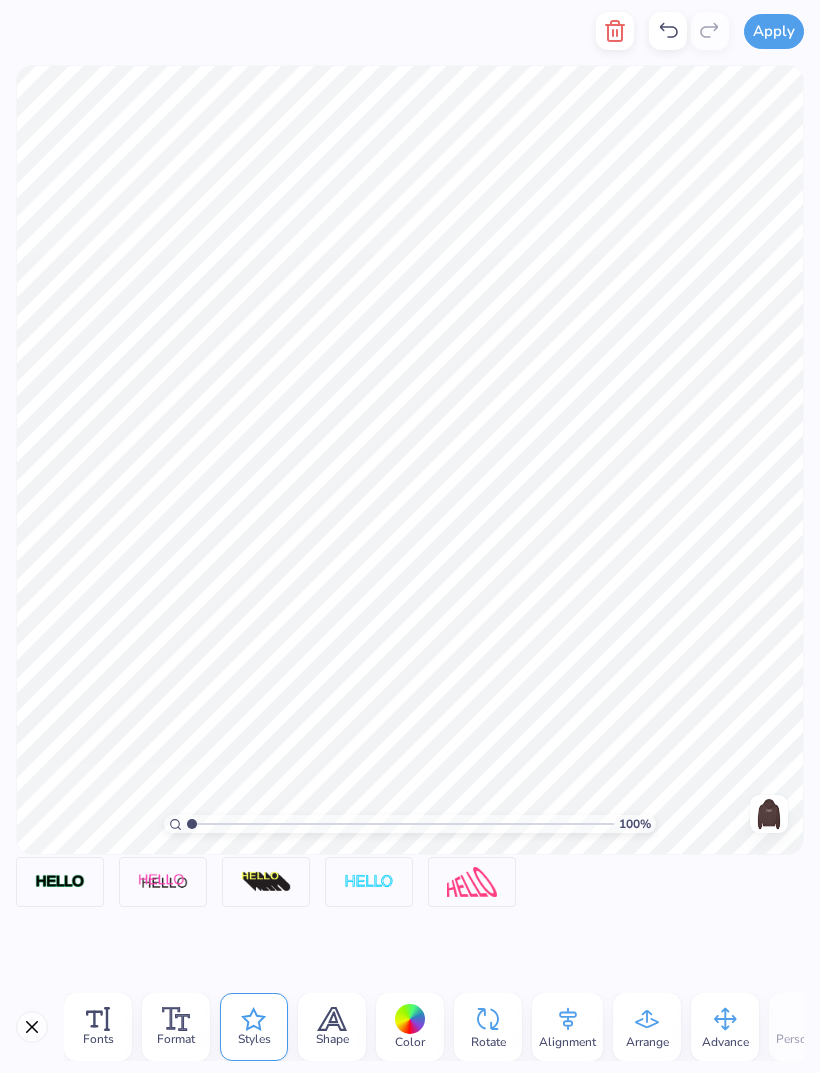click 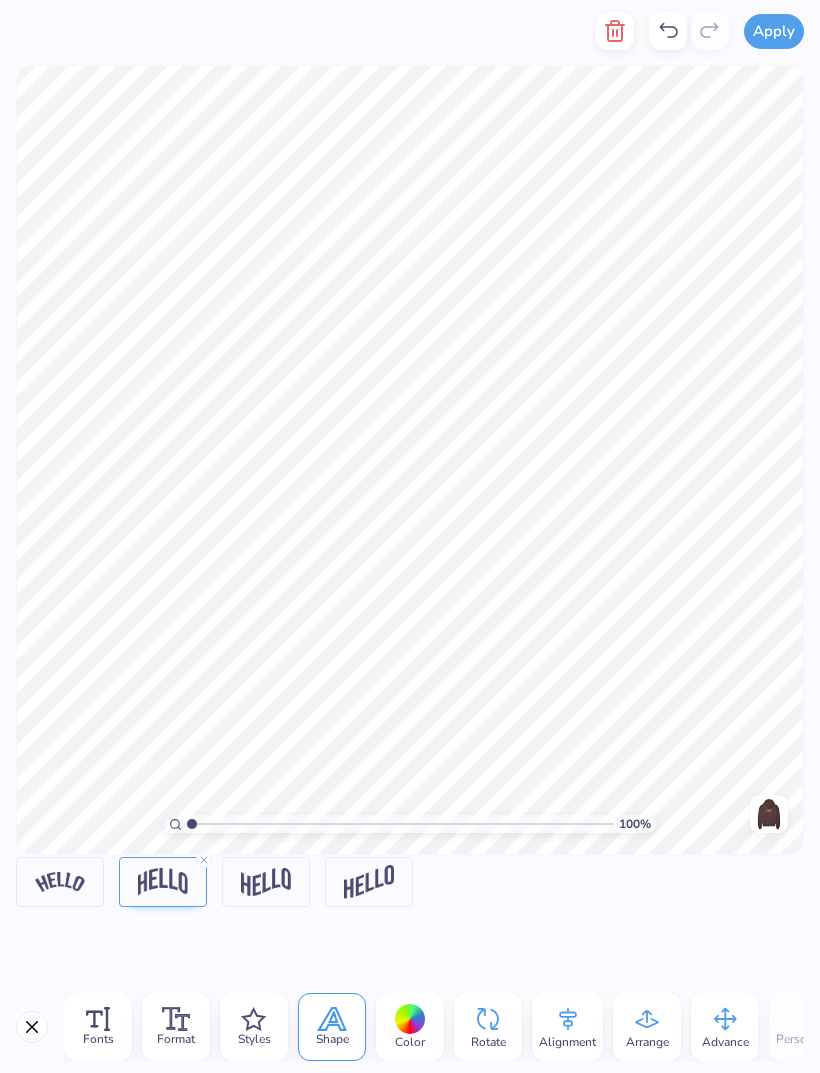 click 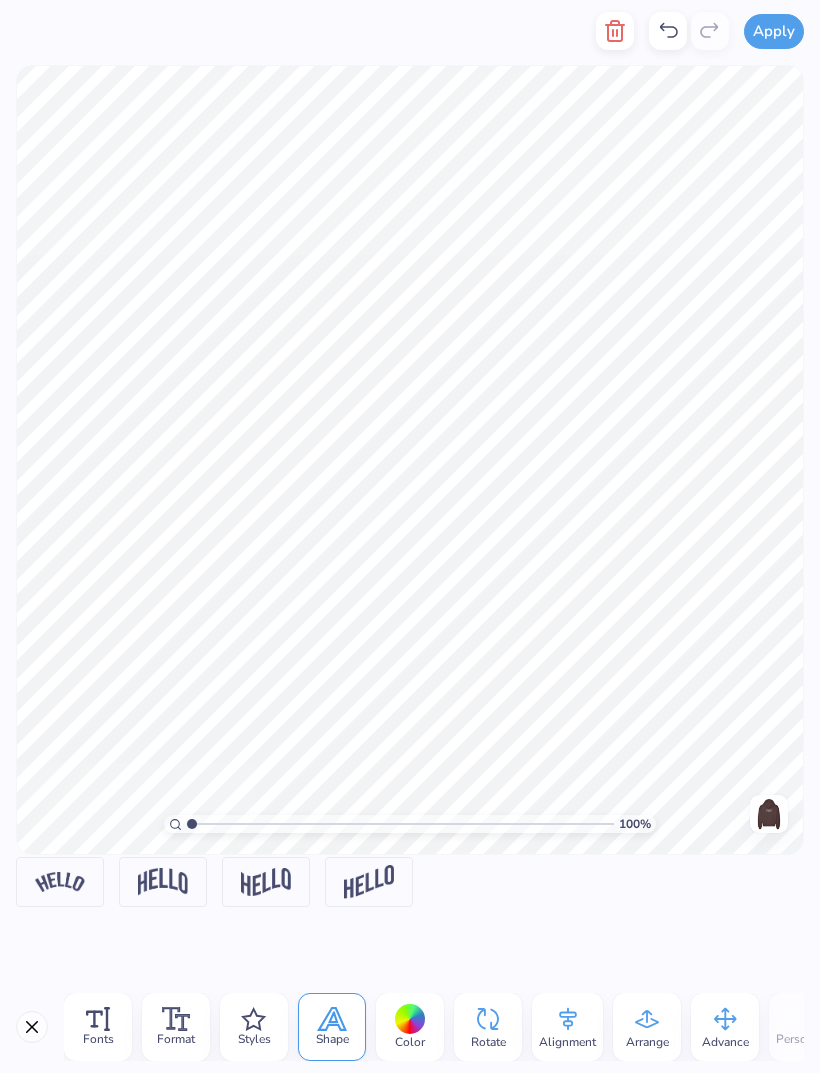 click at bounding box center (163, 881) 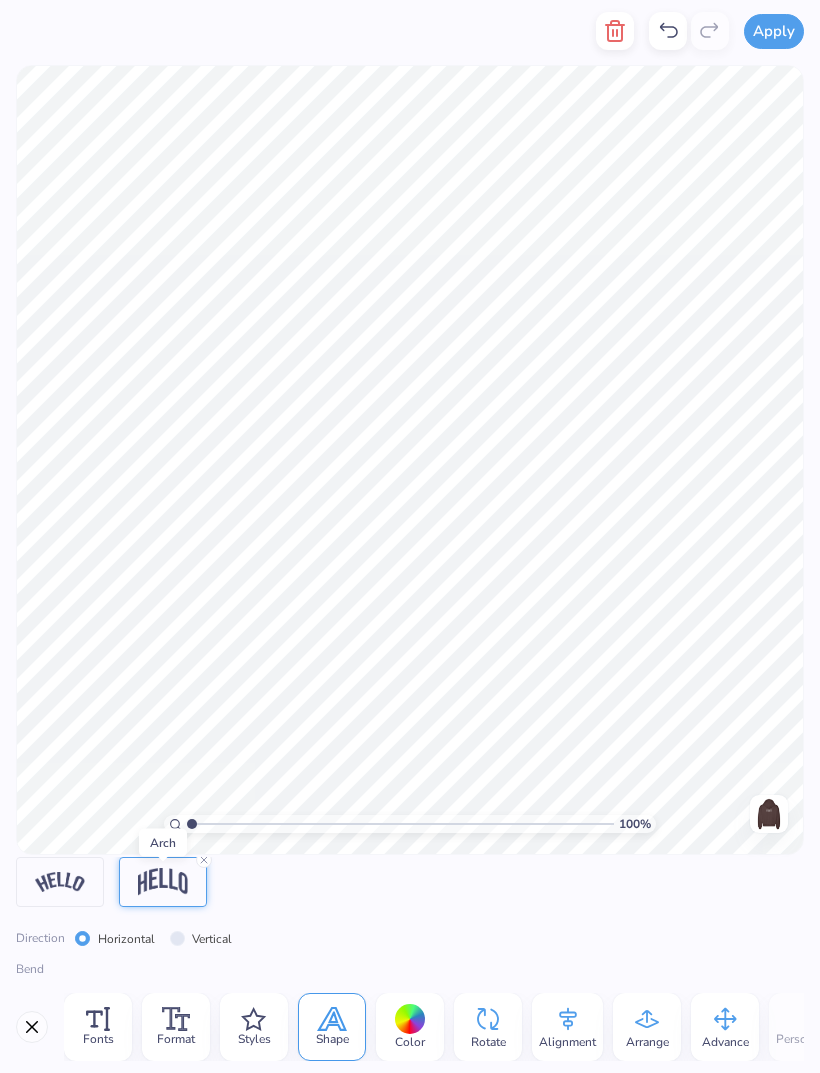 click 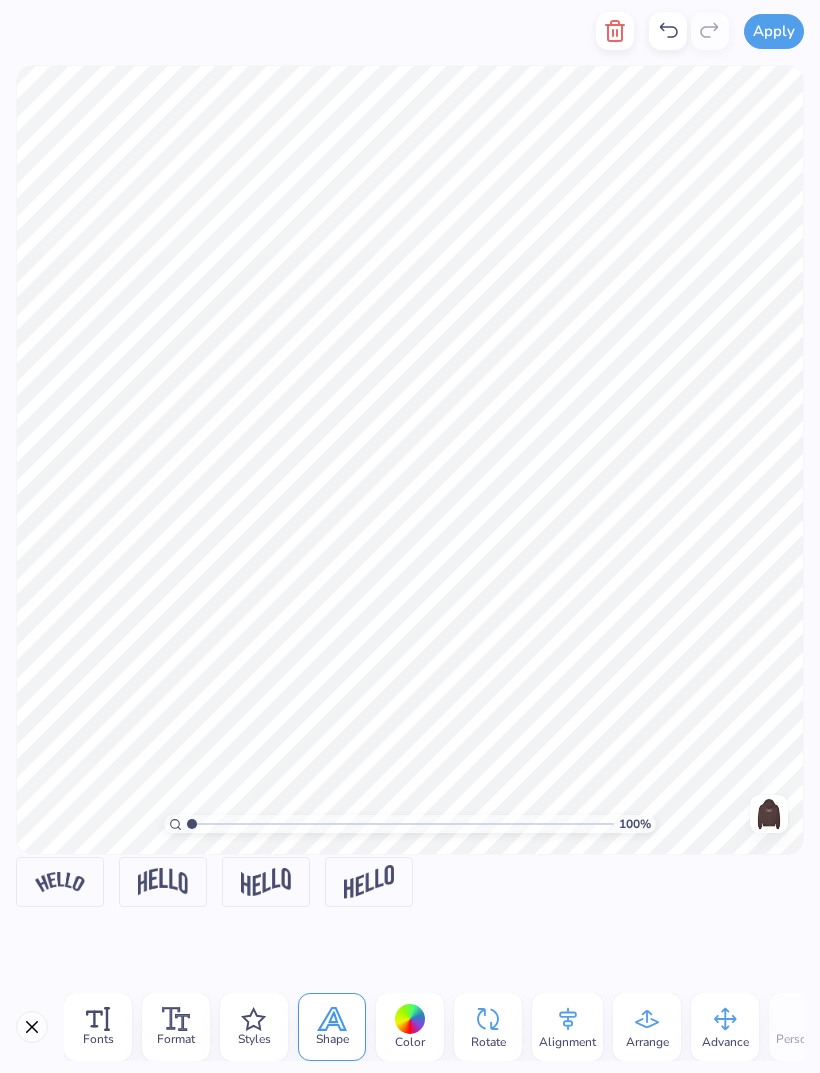 click at bounding box center [266, 882] 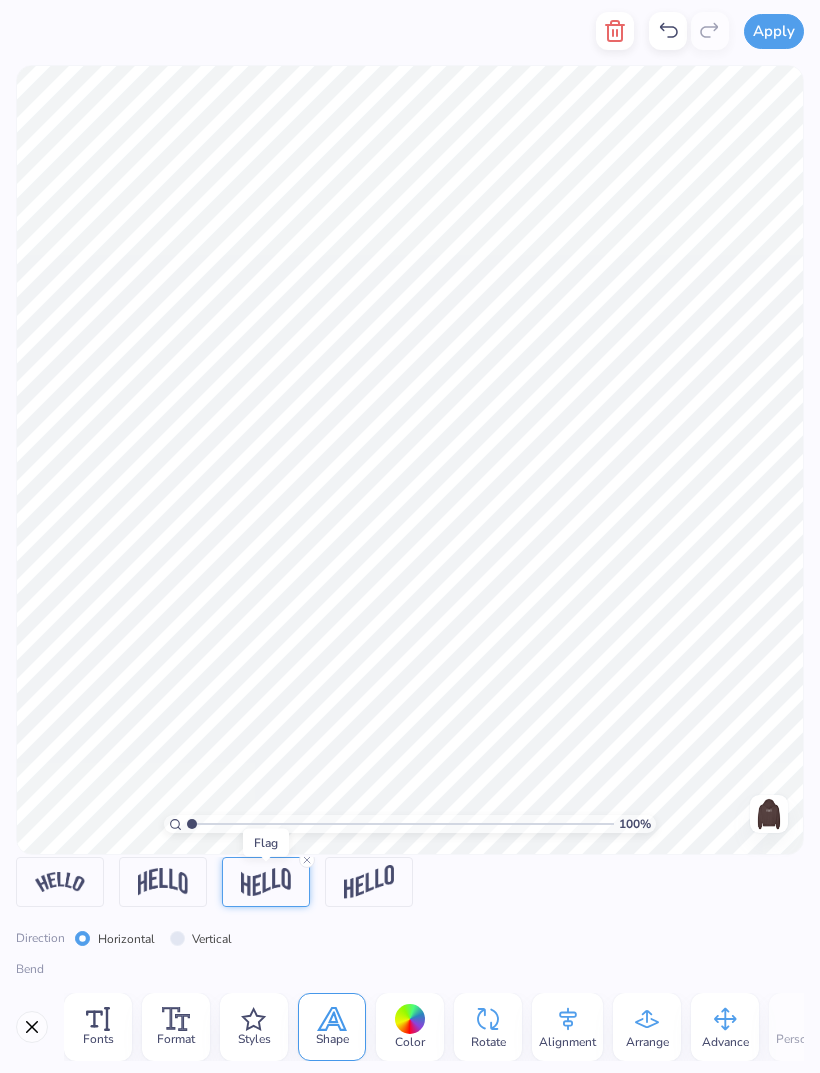 click 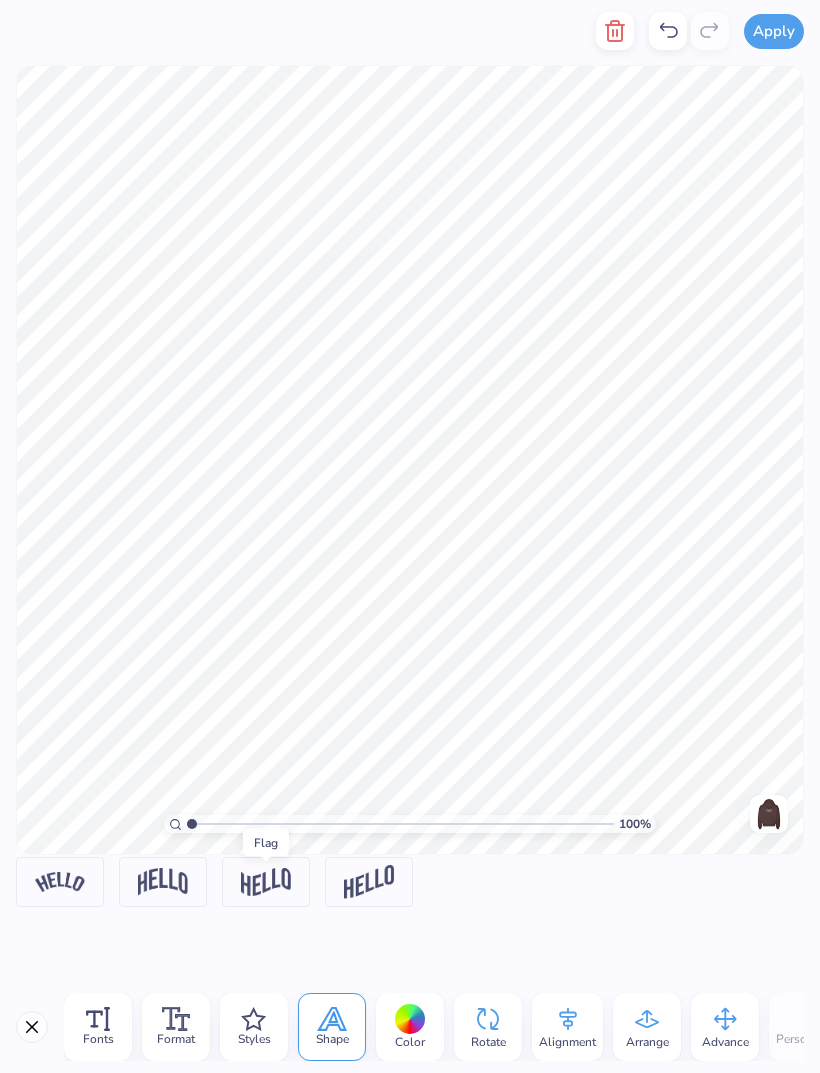 click on "Format" at bounding box center (176, 1039) 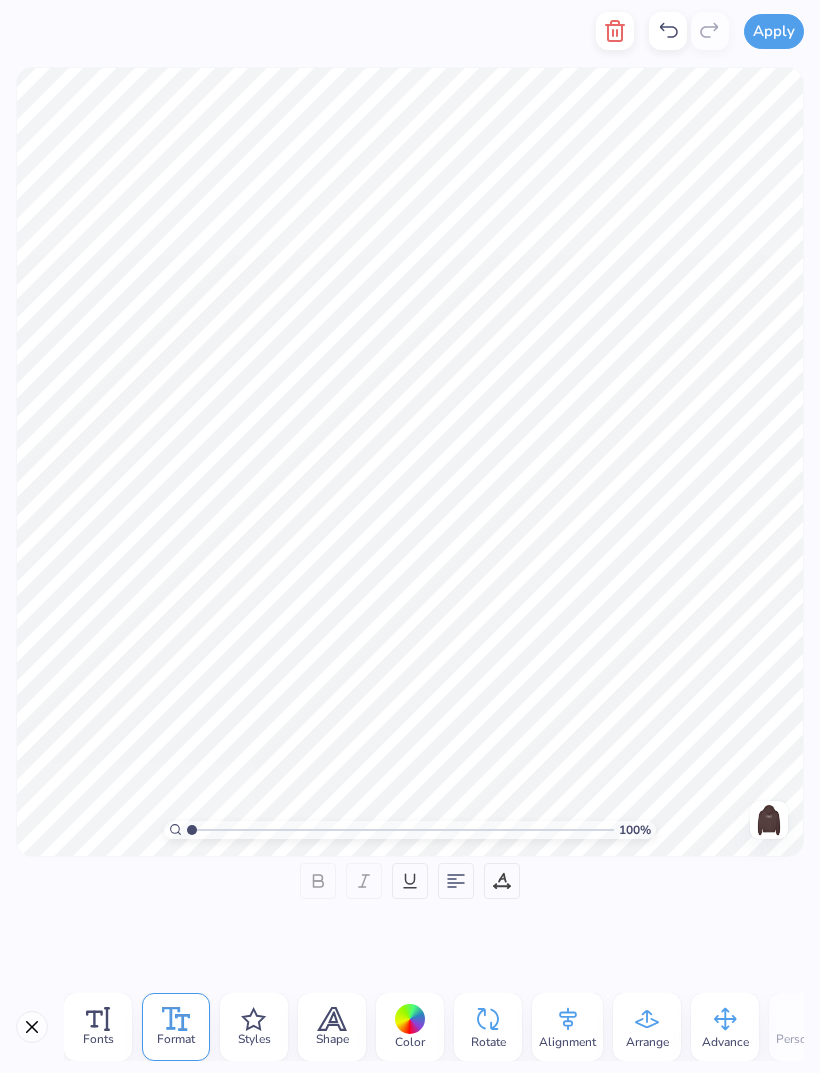 click on "Fonts" at bounding box center [98, 1039] 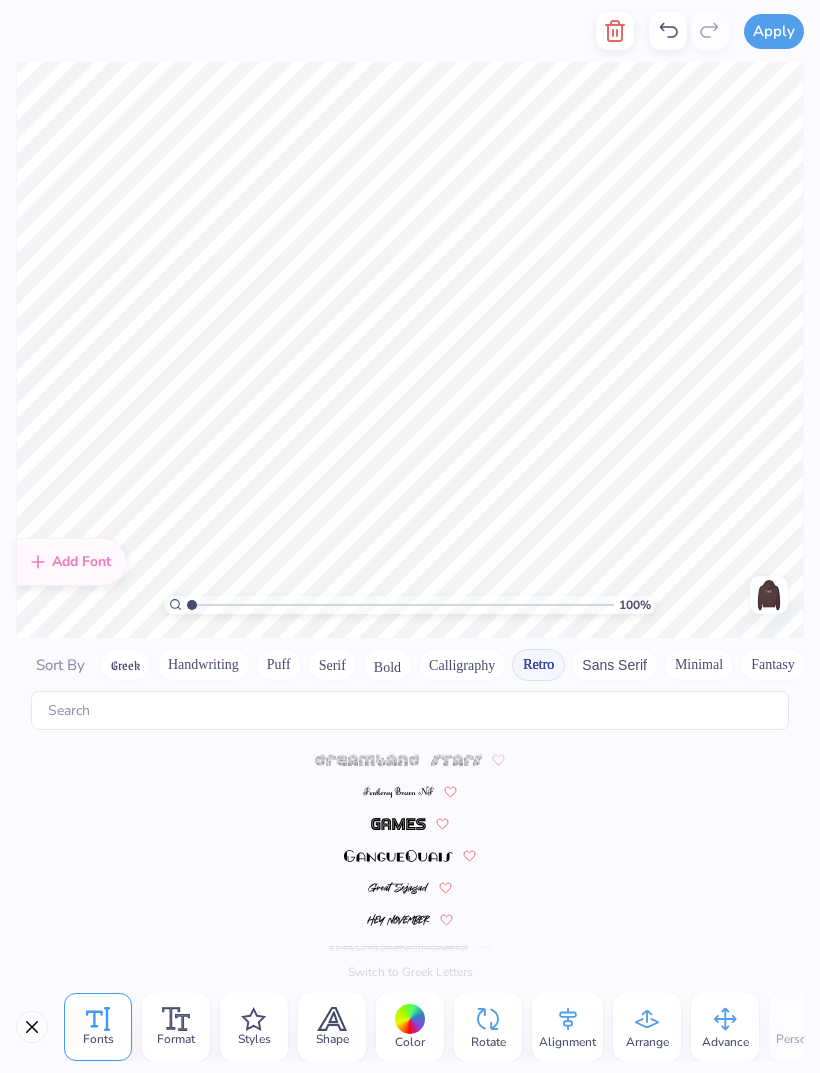 scroll, scrollTop: 1052, scrollLeft: 0, axis: vertical 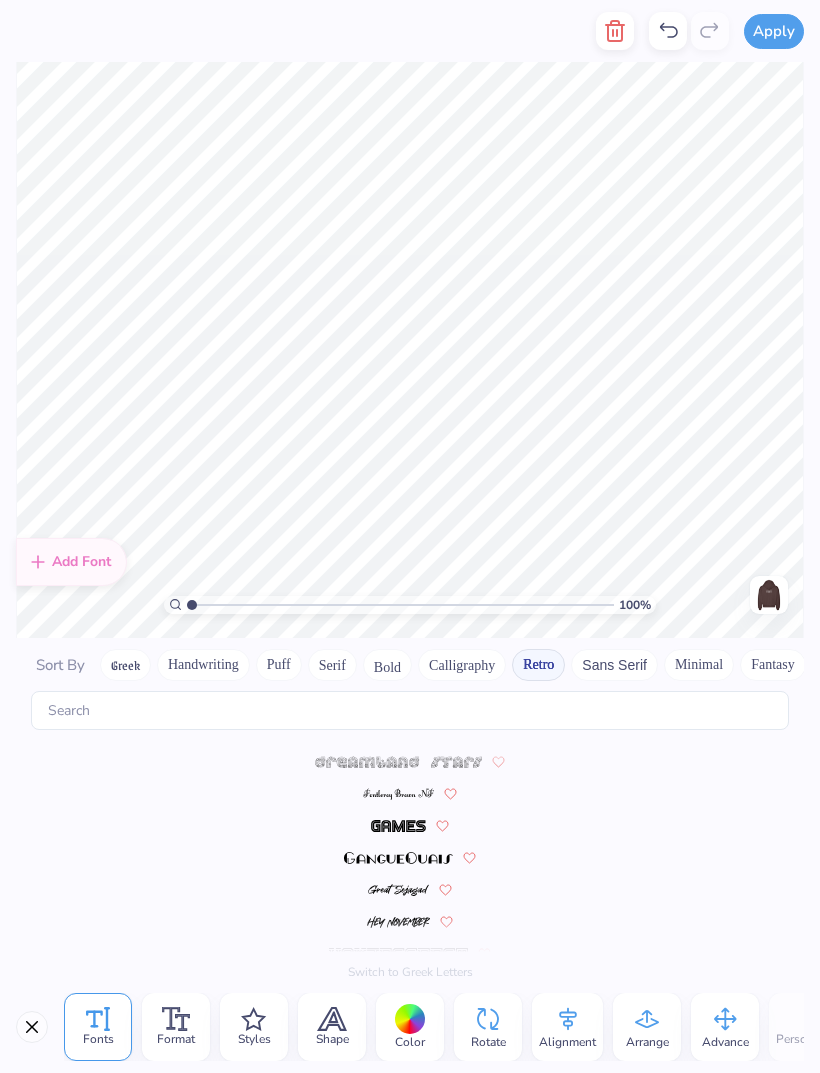 click at bounding box center [398, 826] 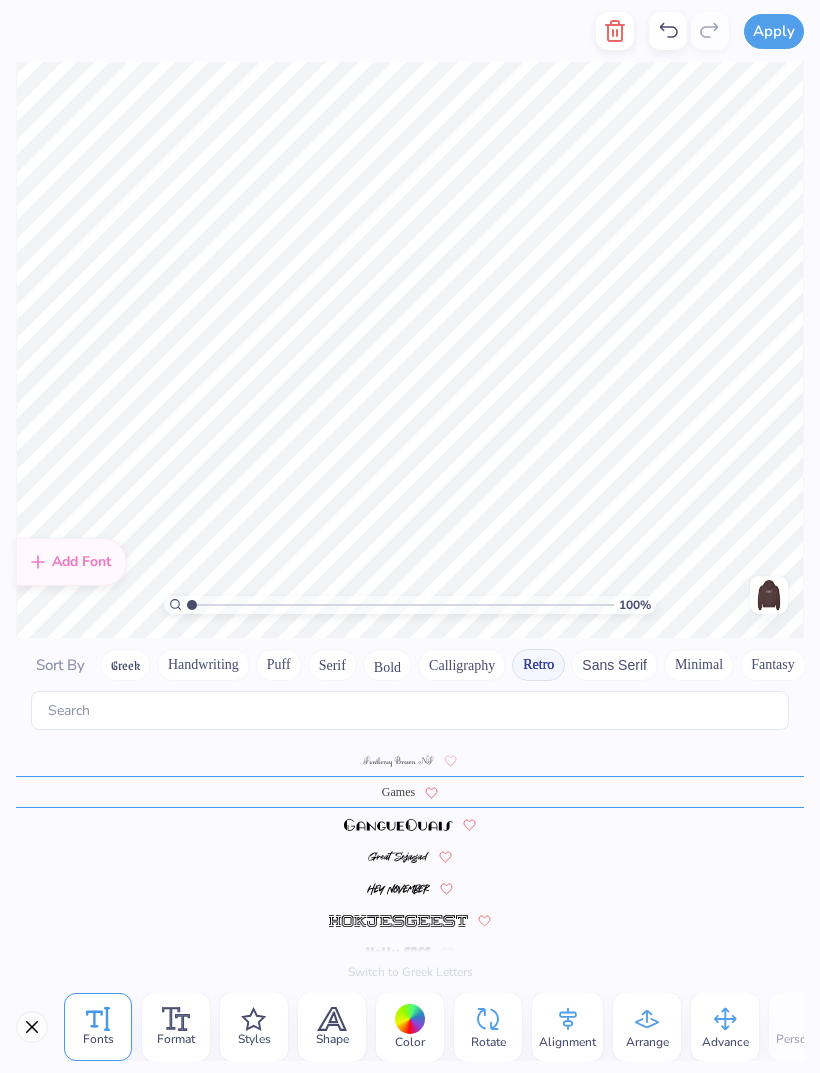 scroll, scrollTop: 1084, scrollLeft: 0, axis: vertical 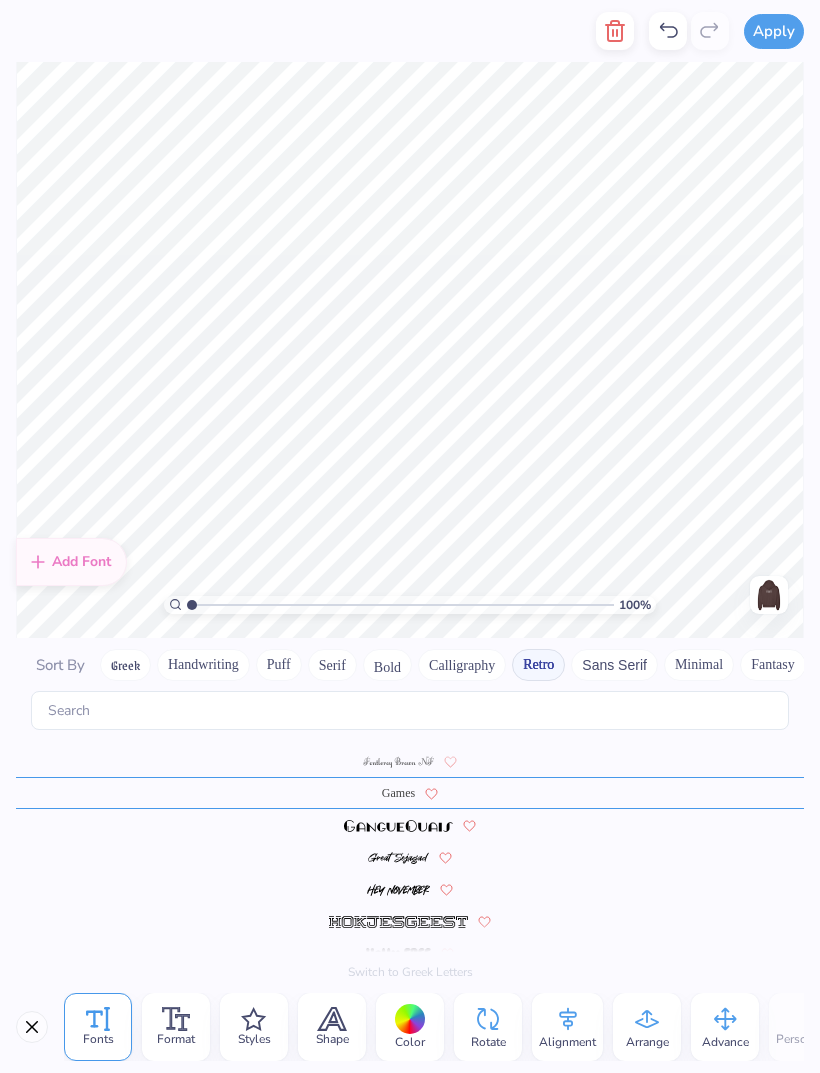 click at bounding box center [398, 858] 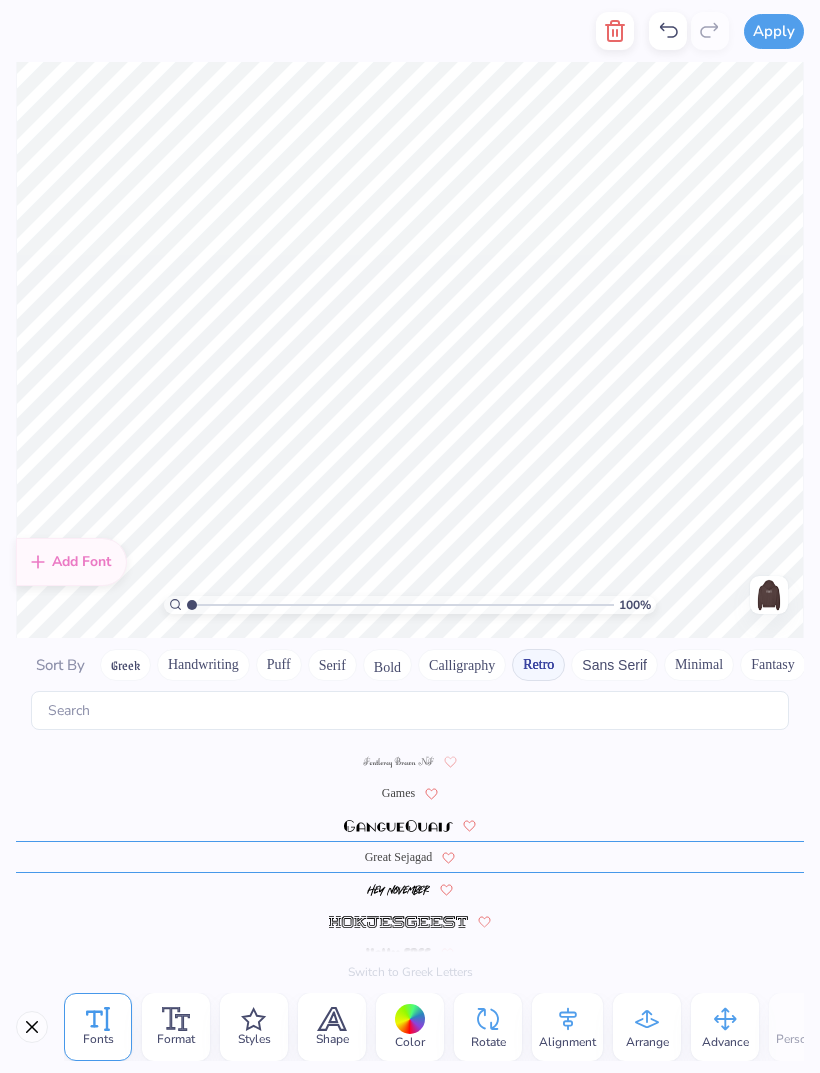 click at bounding box center [398, 889] 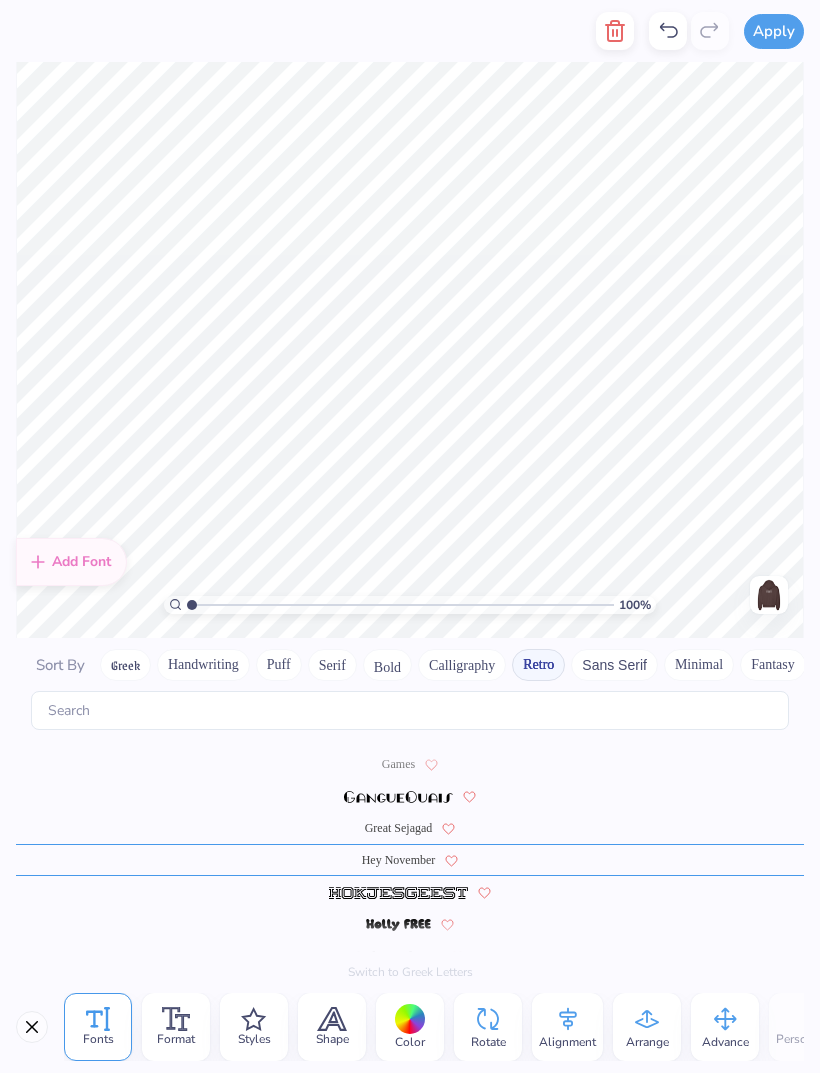 scroll, scrollTop: 1116, scrollLeft: 0, axis: vertical 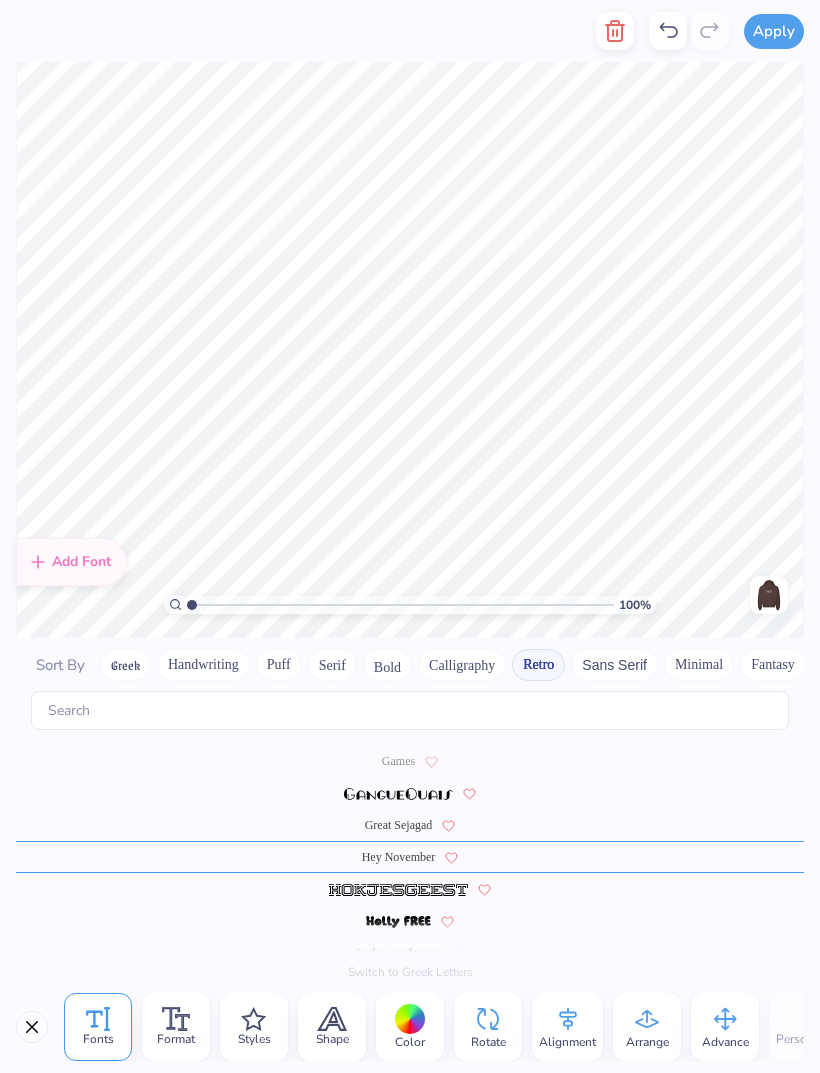 click on "Great Sejagad" at bounding box center (399, 825) 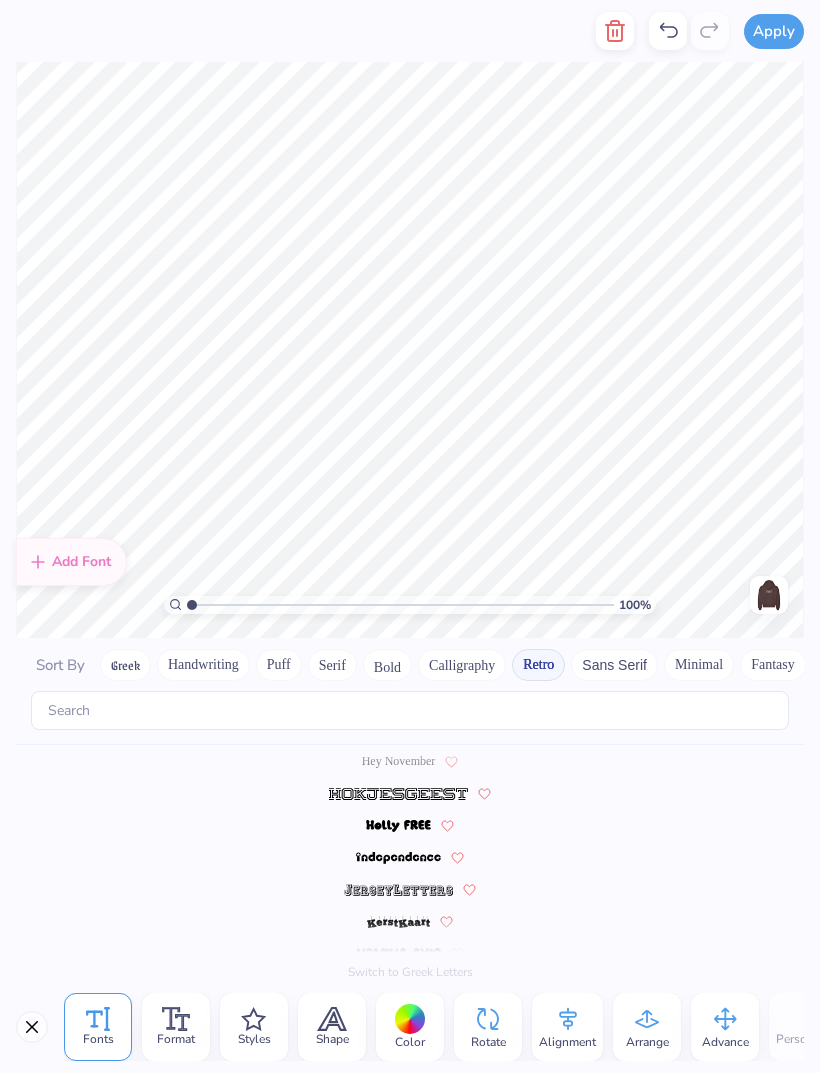 scroll, scrollTop: 1212, scrollLeft: 0, axis: vertical 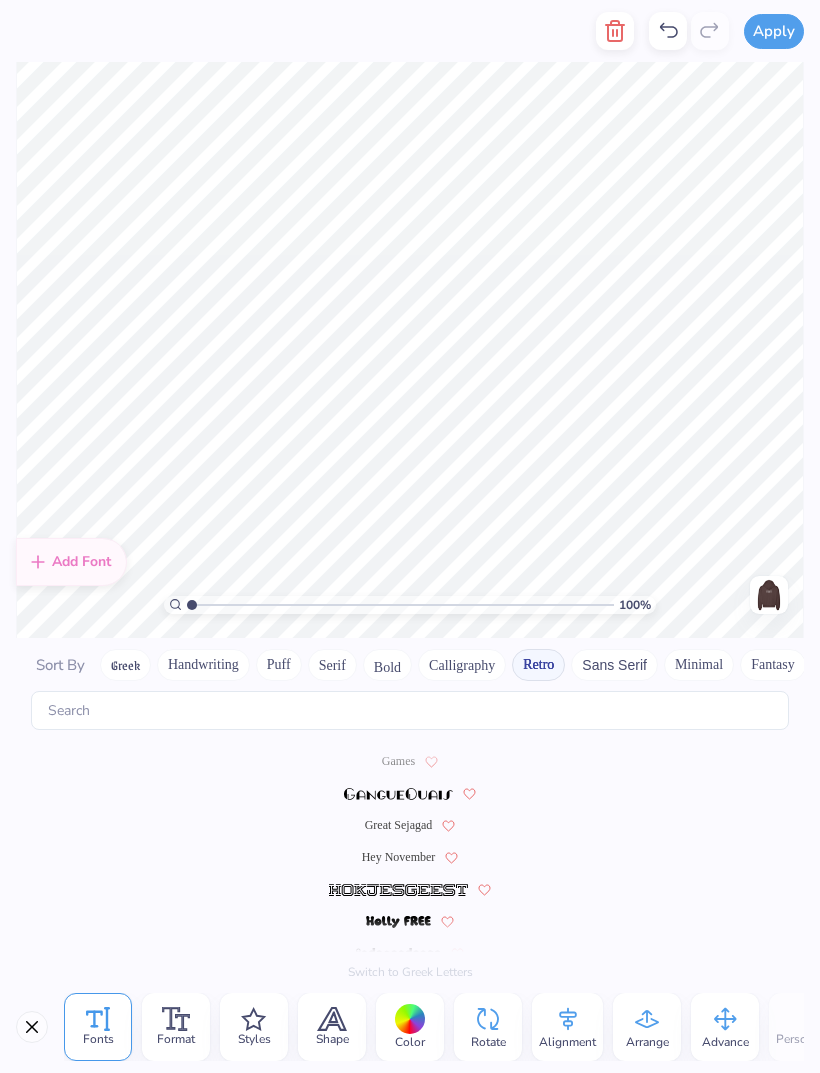 click on "Great Sejagad" at bounding box center (399, 825) 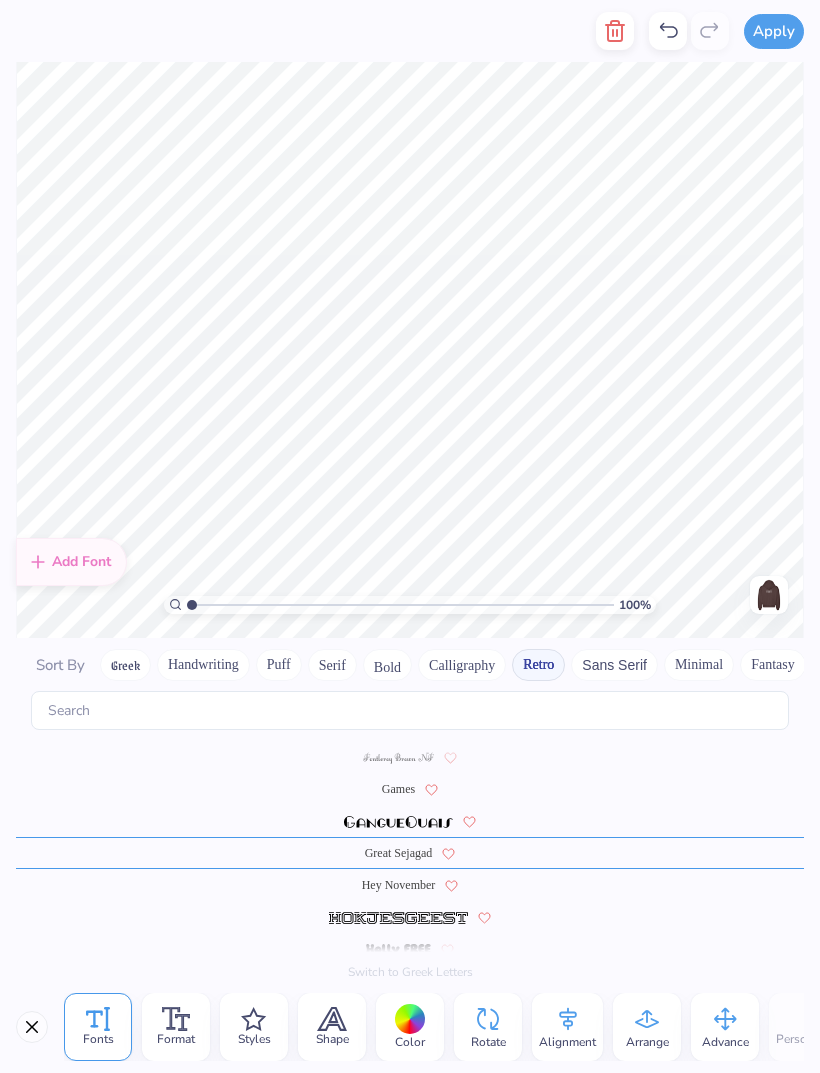 scroll, scrollTop: 1084, scrollLeft: 0, axis: vertical 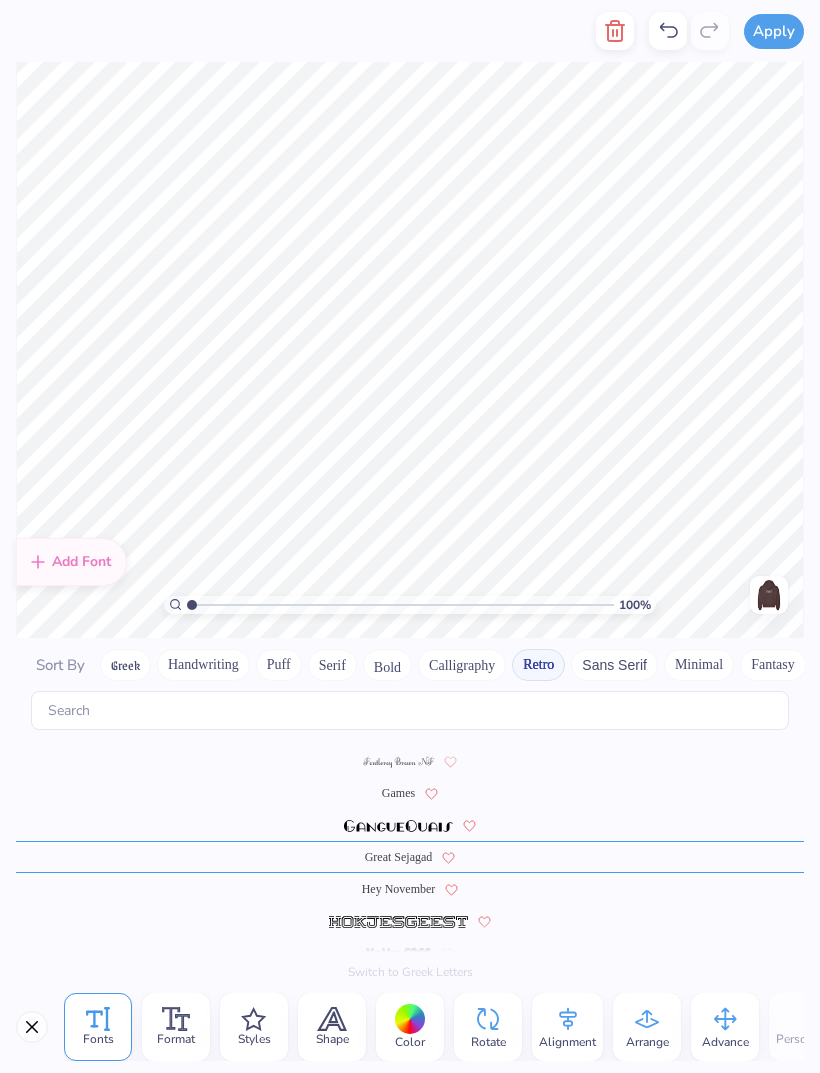 click on "Hey November" at bounding box center (399, 889) 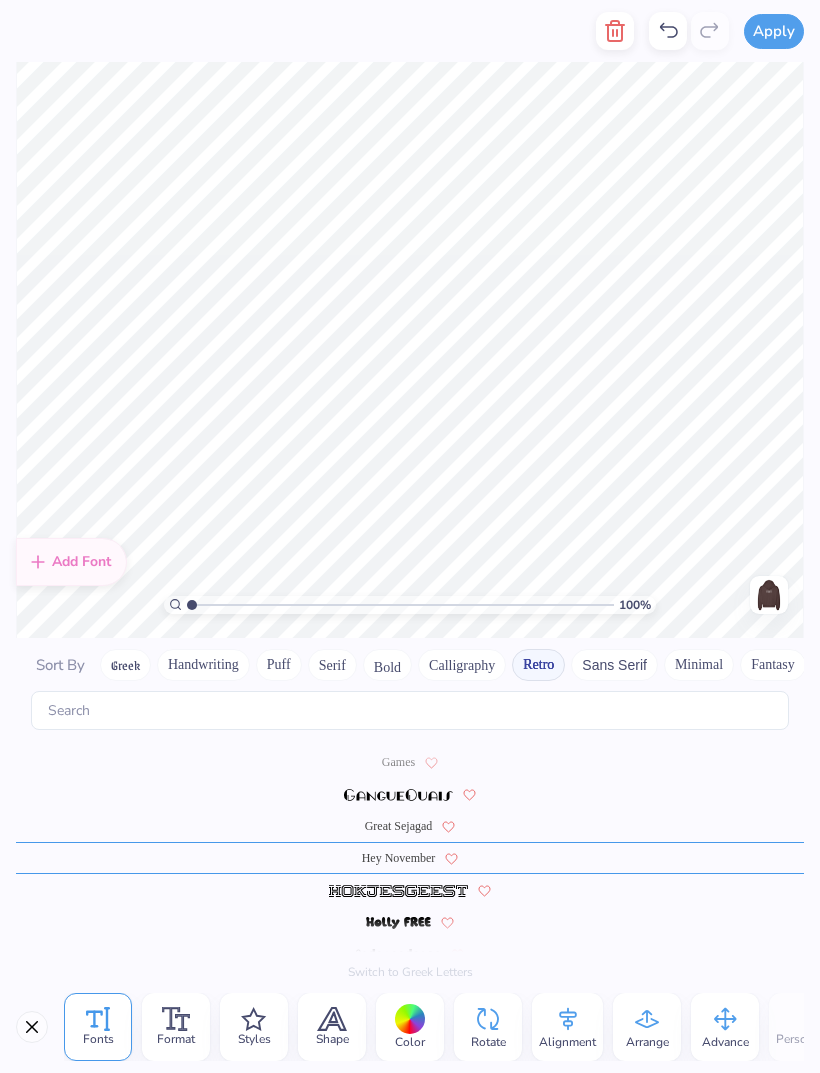 scroll, scrollTop: 1116, scrollLeft: 0, axis: vertical 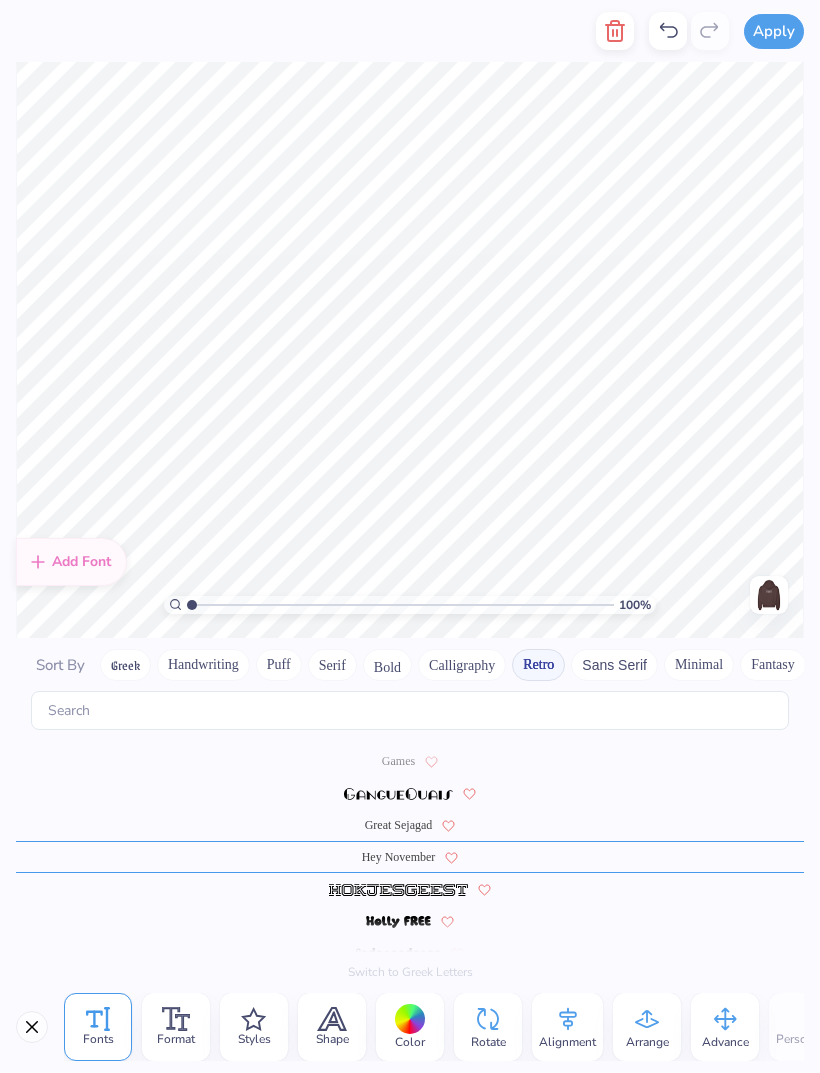 click at bounding box center (769, 595) 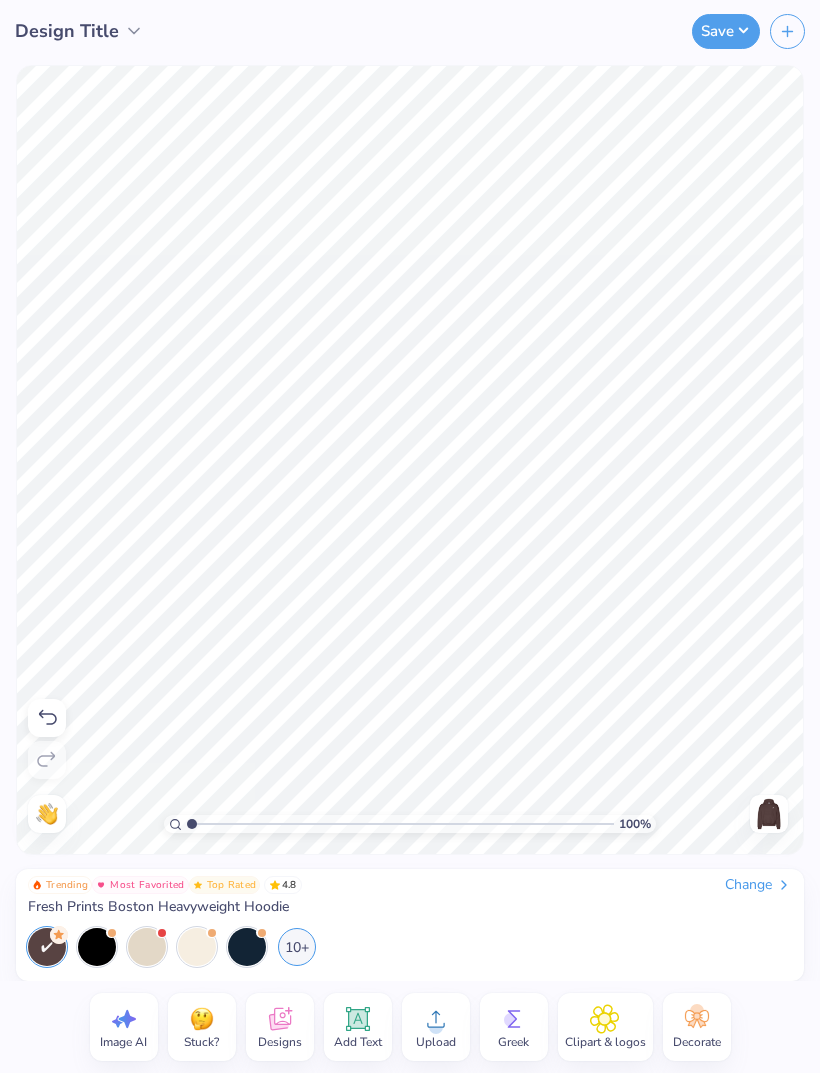 click on "Add Text" at bounding box center [358, 1042] 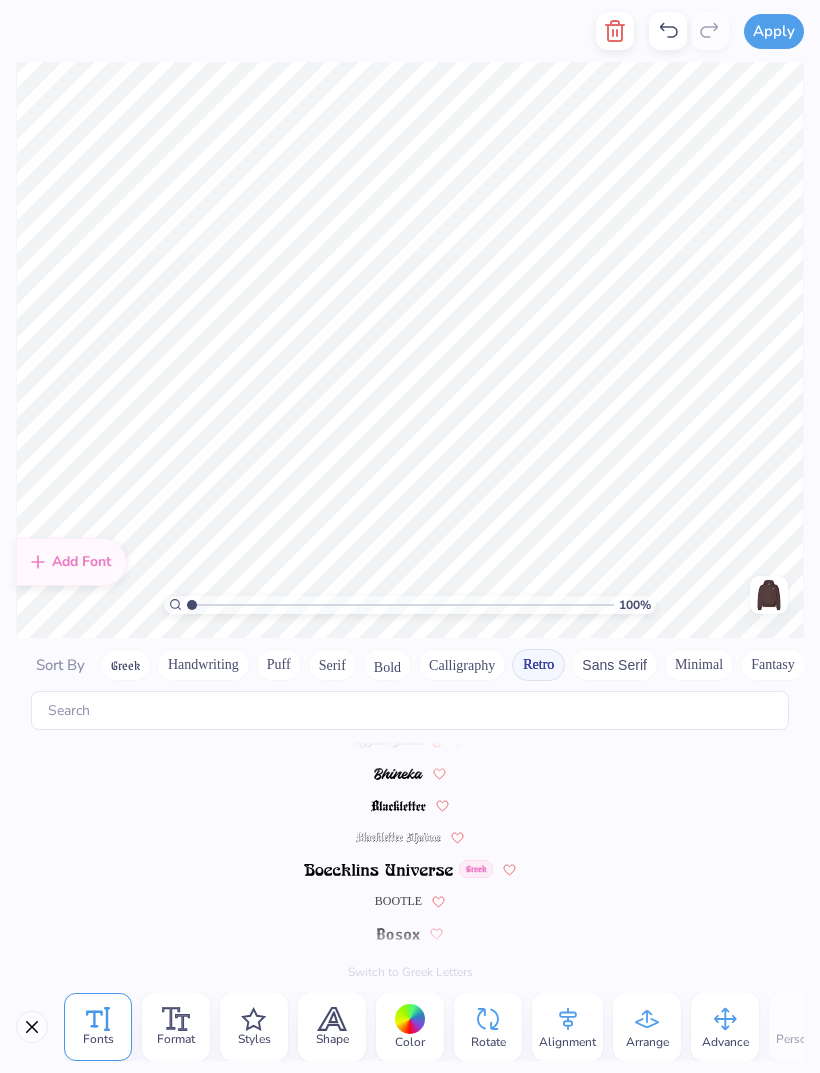 scroll, scrollTop: 0, scrollLeft: 0, axis: both 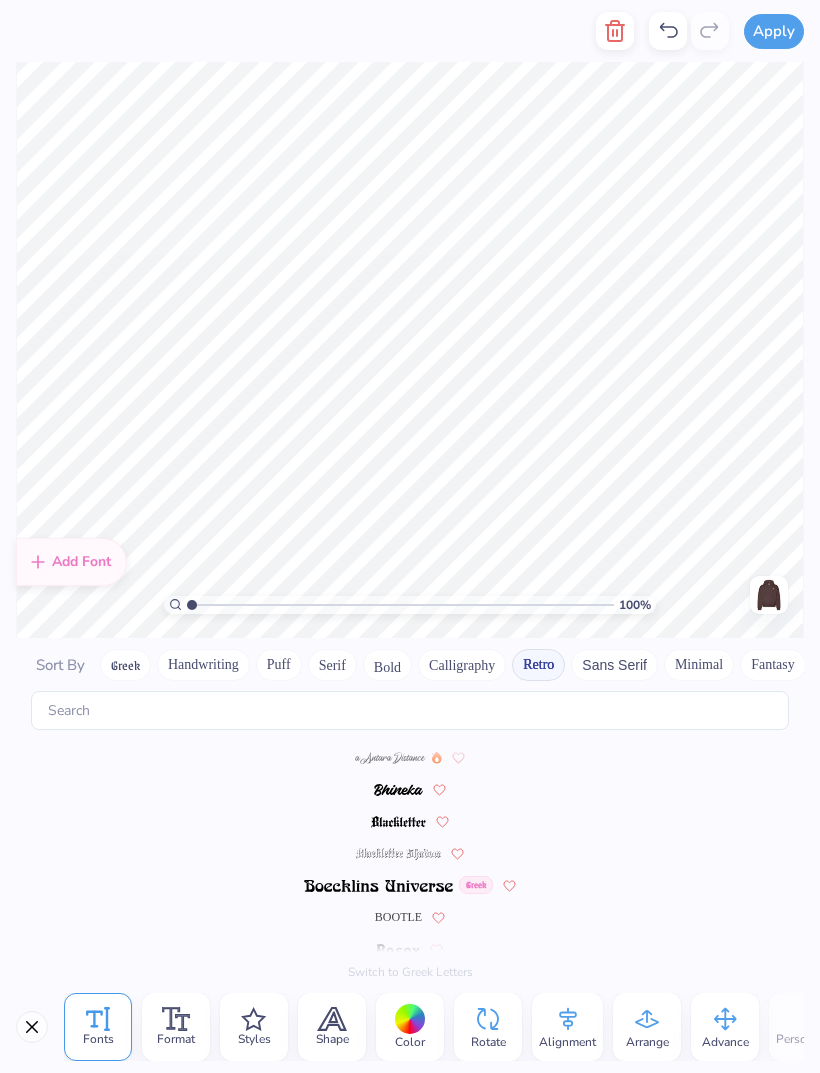 click 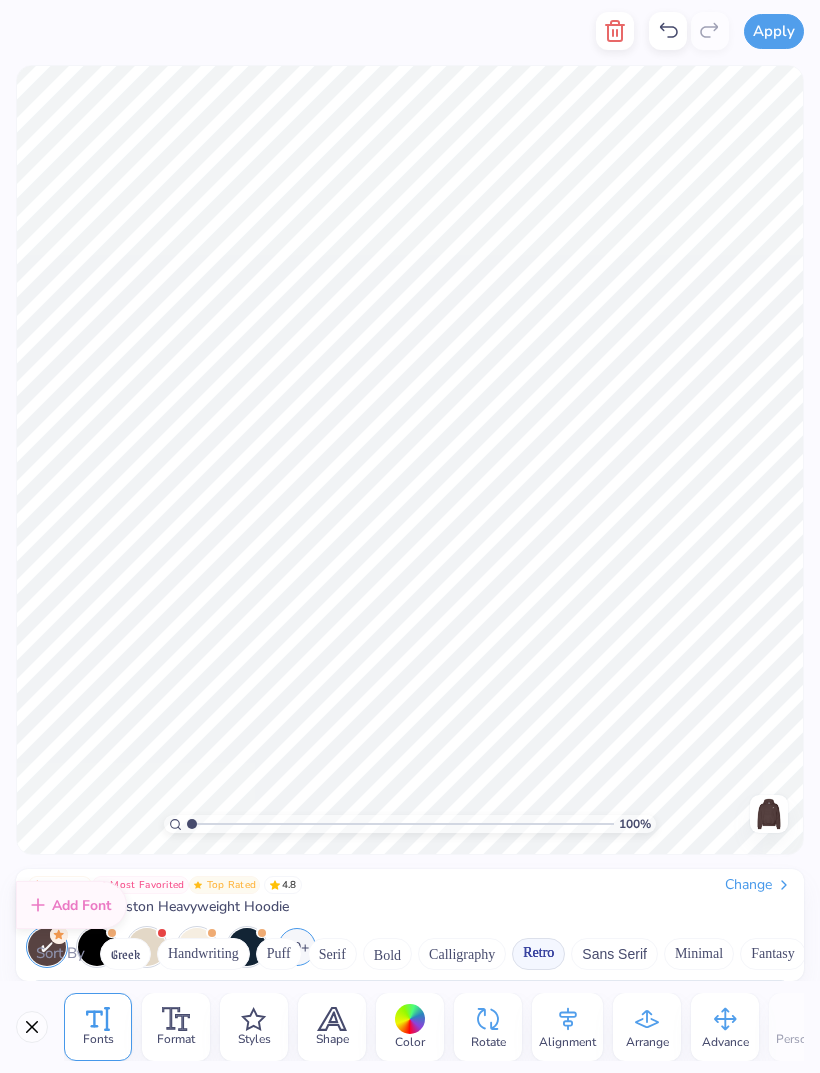 scroll, scrollTop: 48, scrollLeft: 0, axis: vertical 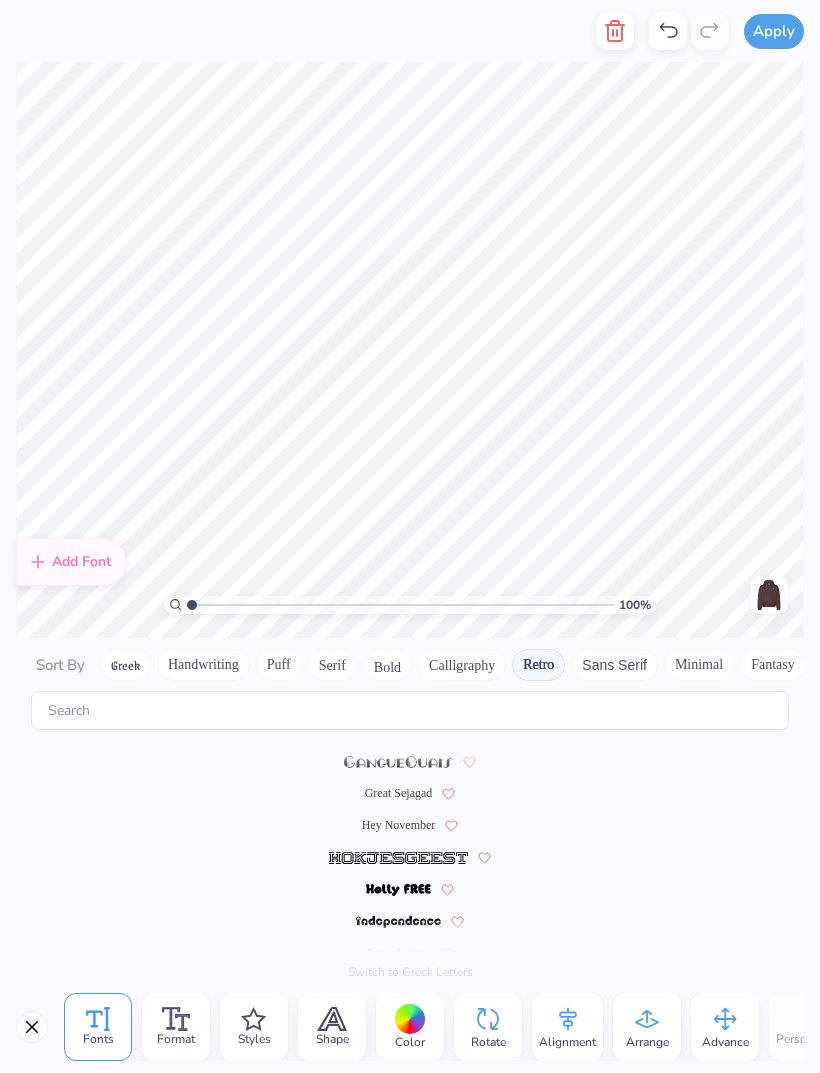 click on "Great Sejagad" at bounding box center [399, 793] 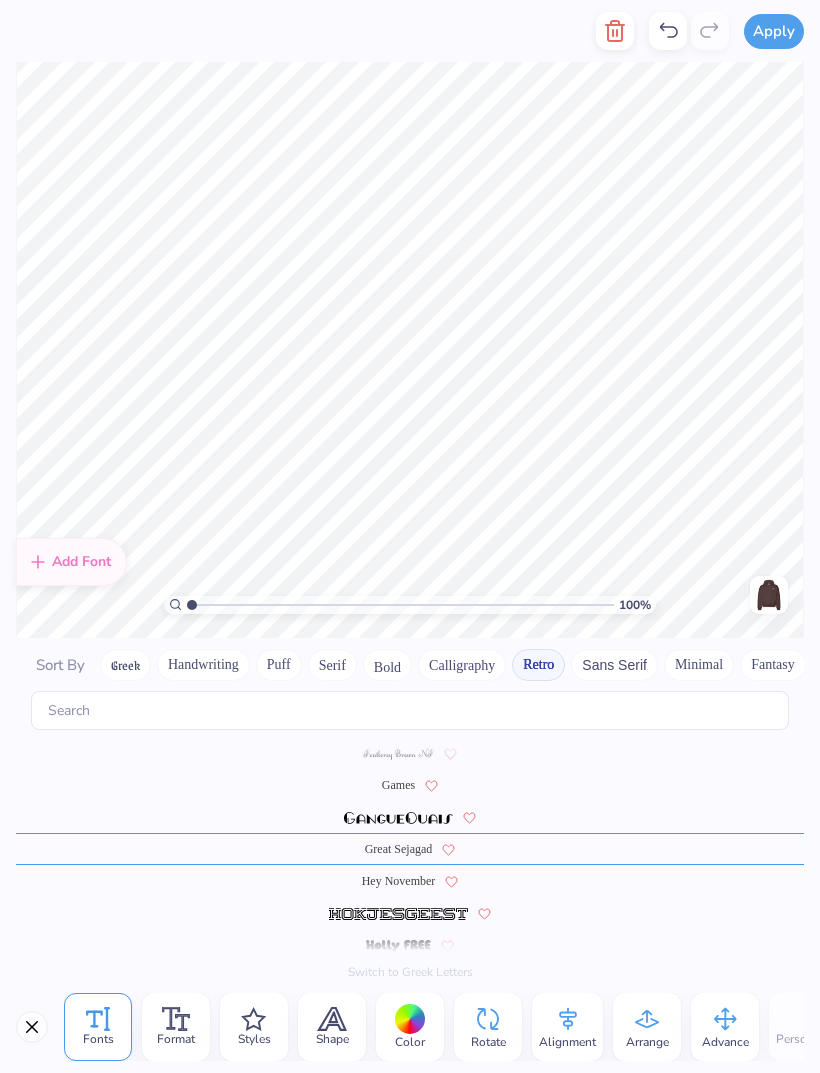scroll, scrollTop: 1084, scrollLeft: 0, axis: vertical 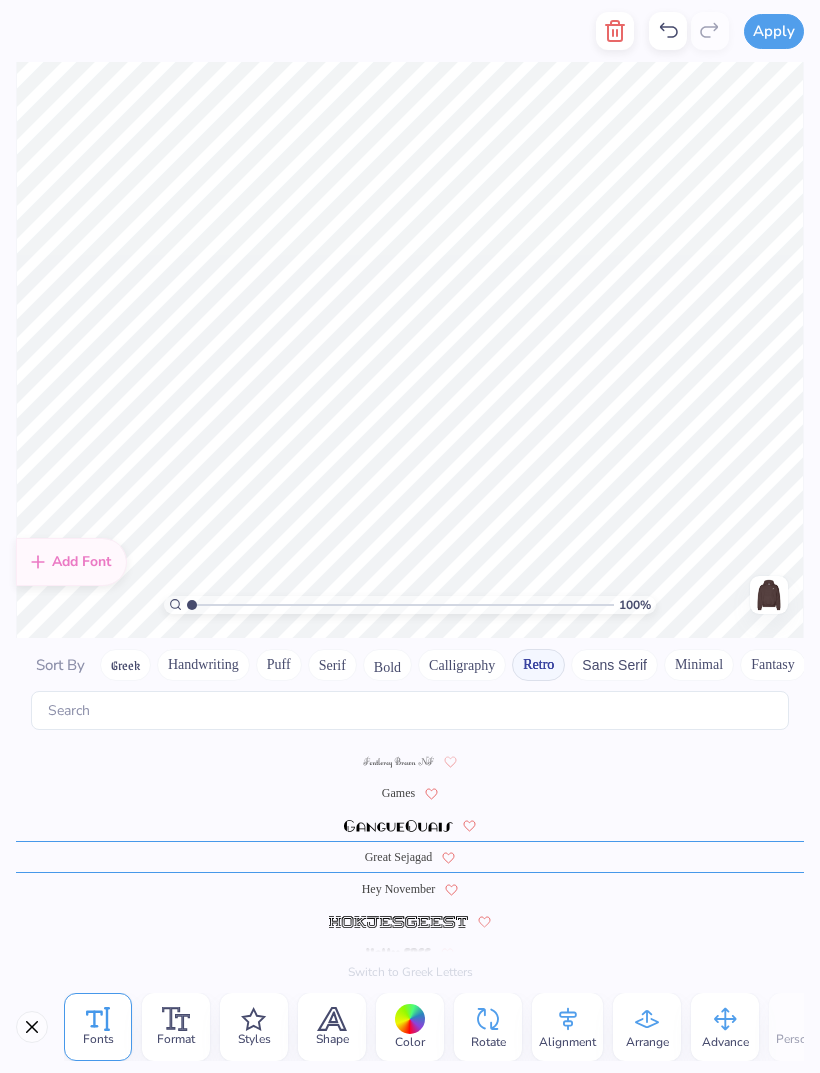 type on "t" 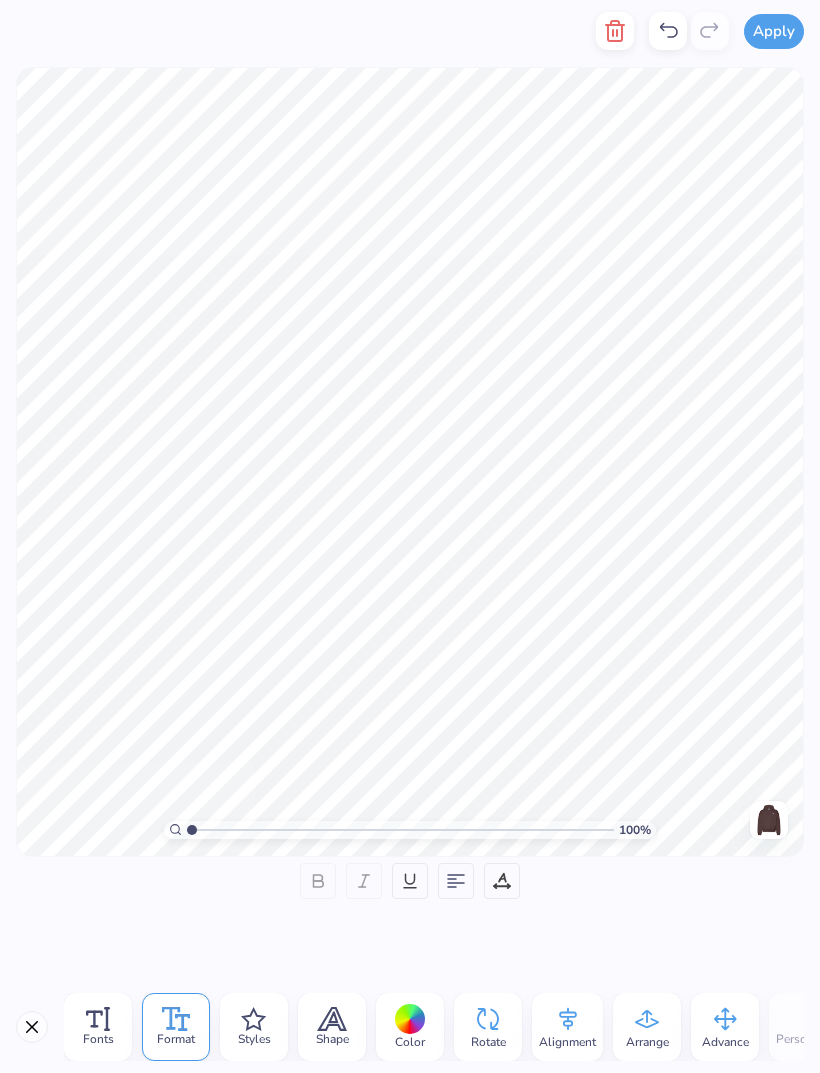 click on "Styles" at bounding box center [254, 1039] 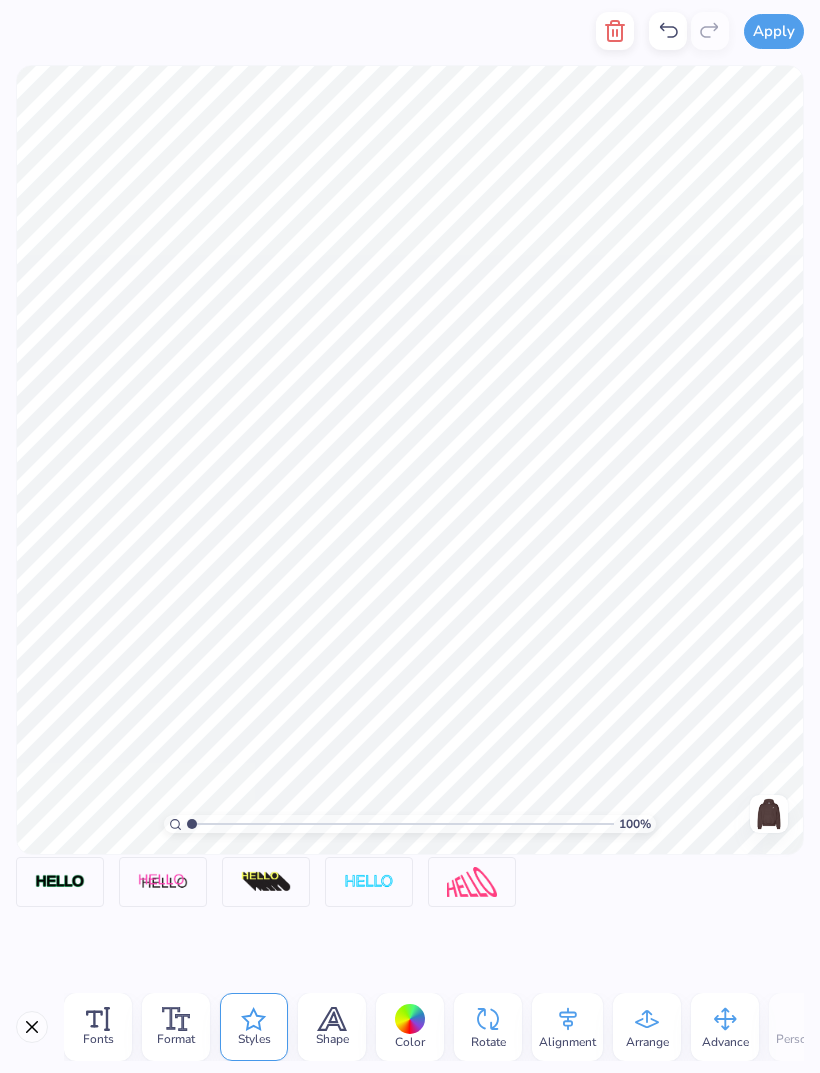 click 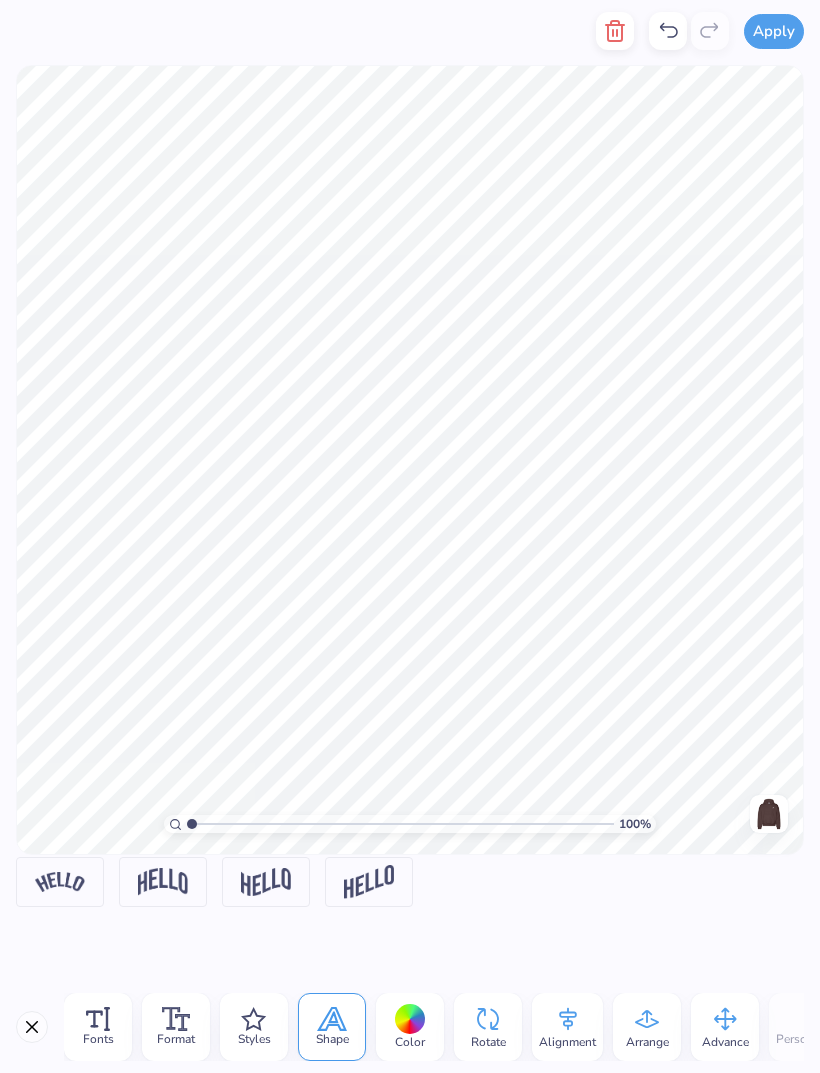 click at bounding box center [163, 881] 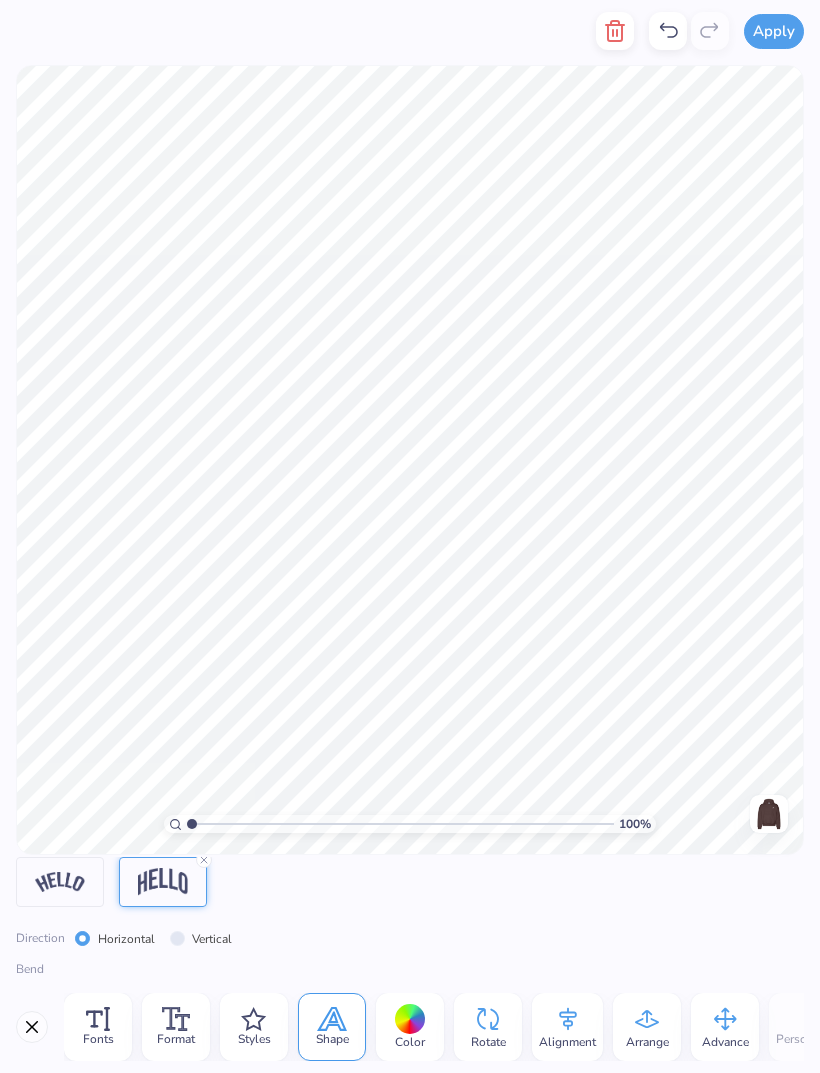 click on "Fonts" at bounding box center [98, 1027] 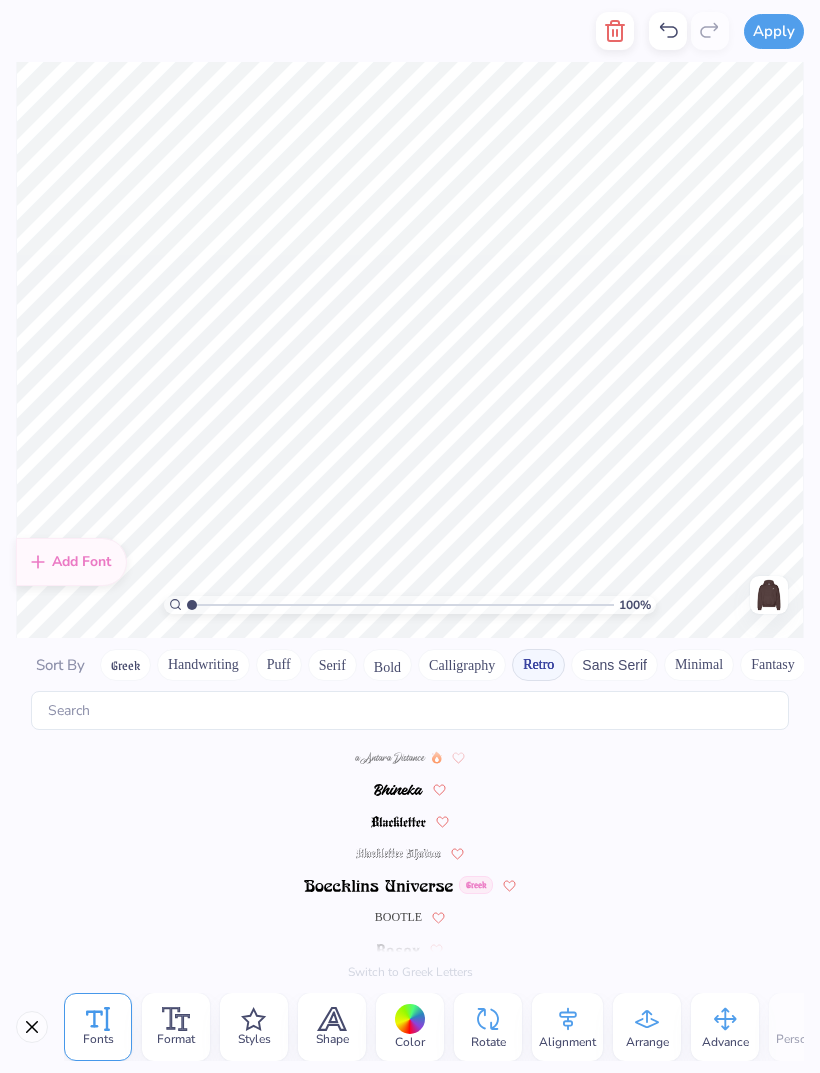 scroll, scrollTop: 1200, scrollLeft: 0, axis: vertical 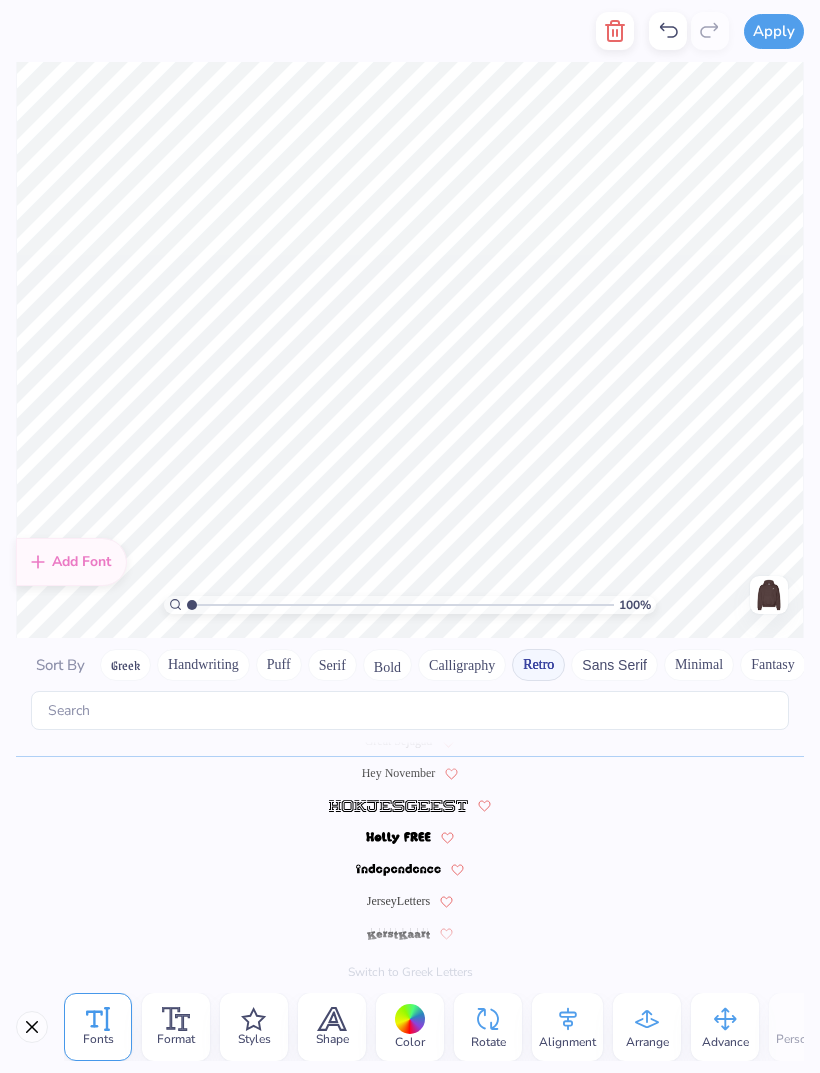 click 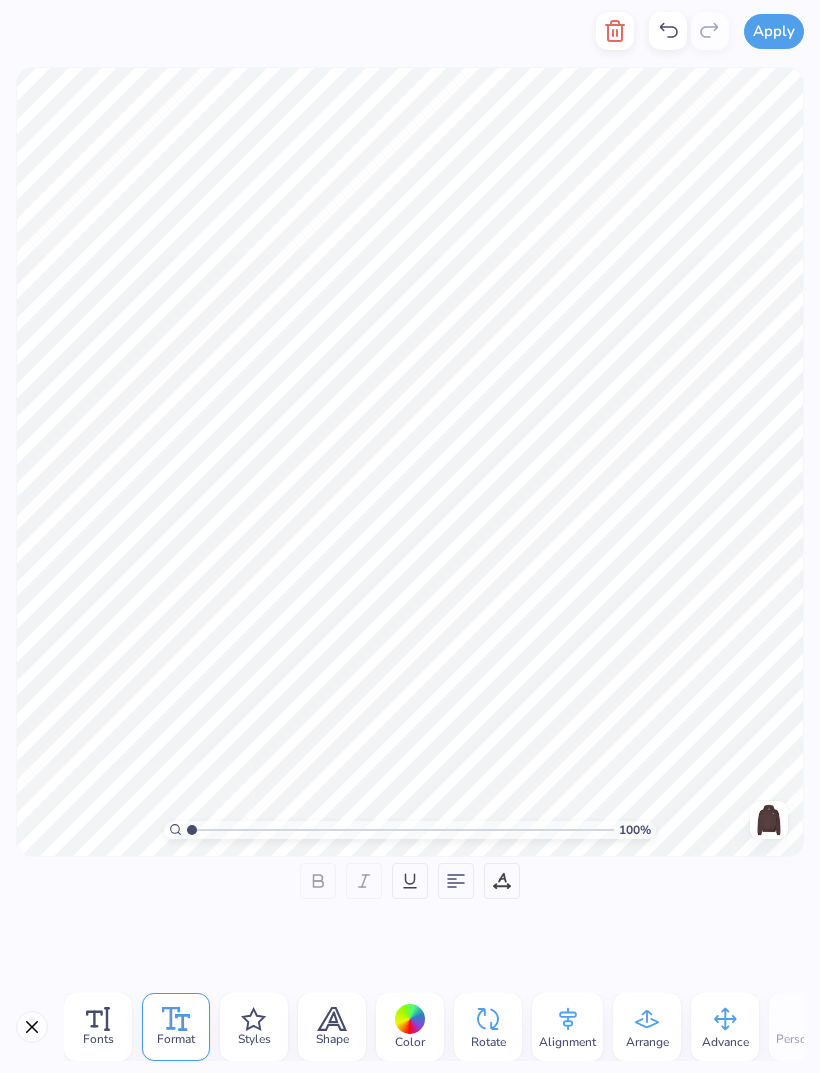 click at bounding box center (32, 1027) 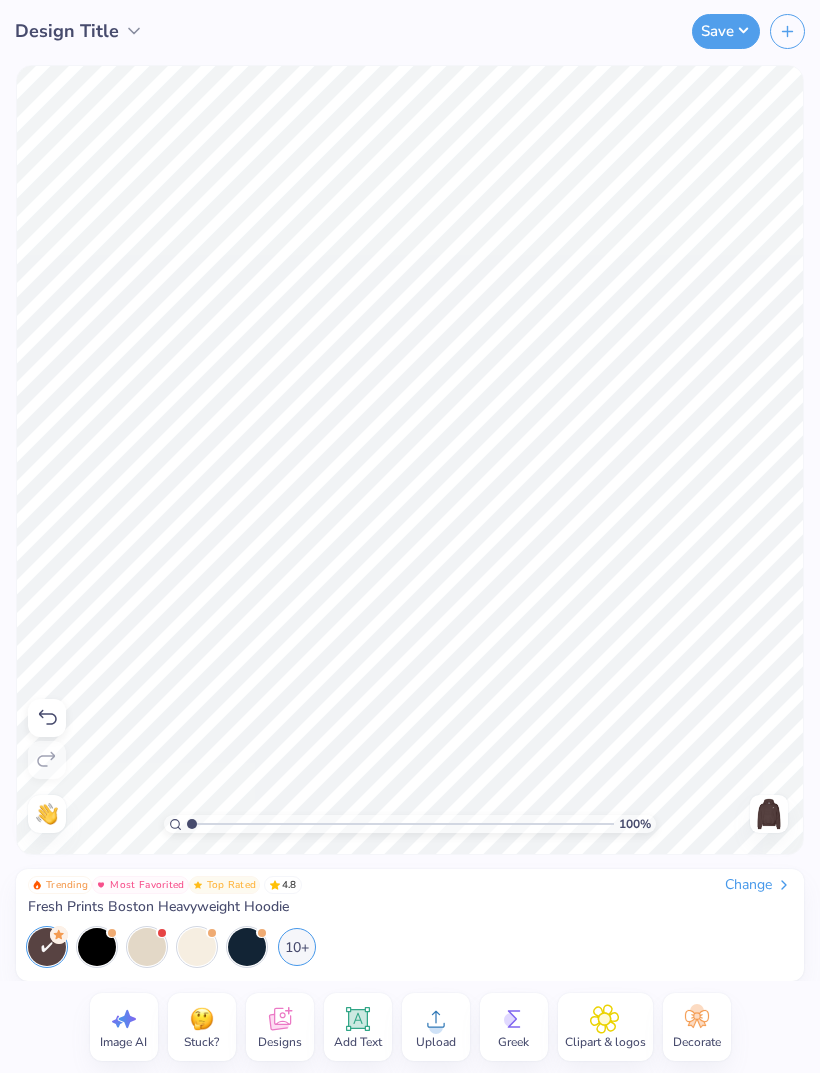 click on "Add Text" at bounding box center (358, 1042) 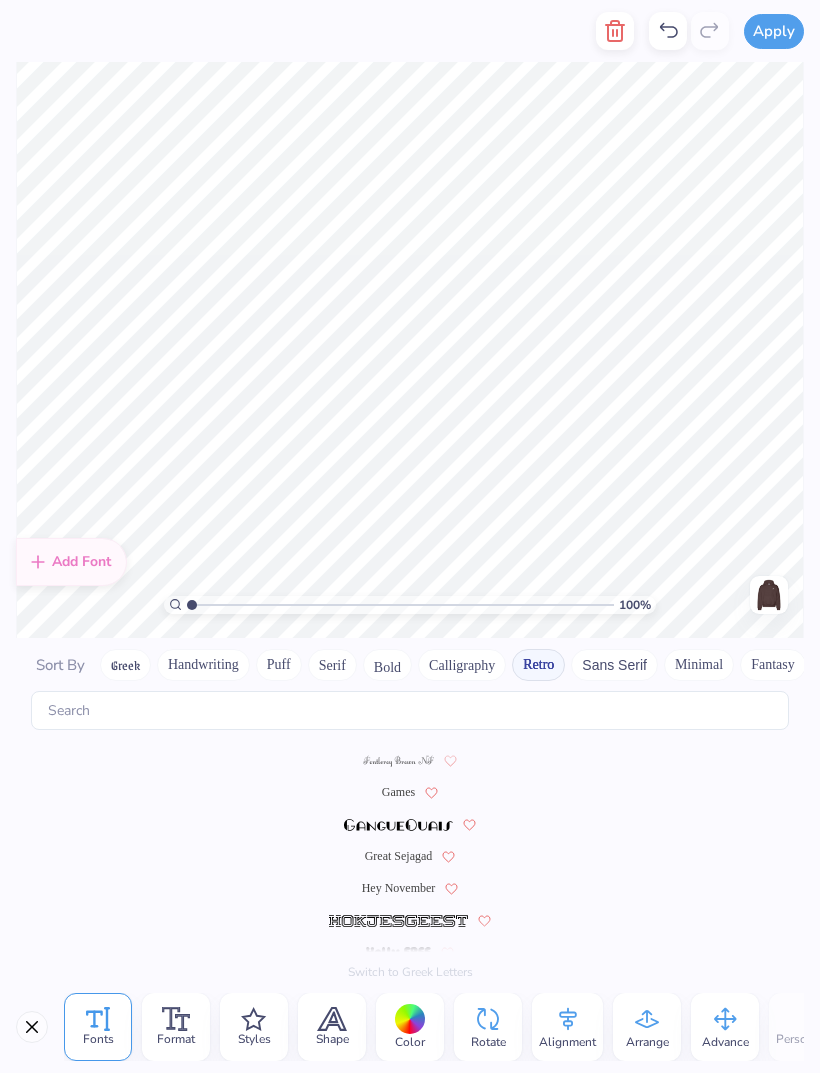 scroll, scrollTop: 1084, scrollLeft: 0, axis: vertical 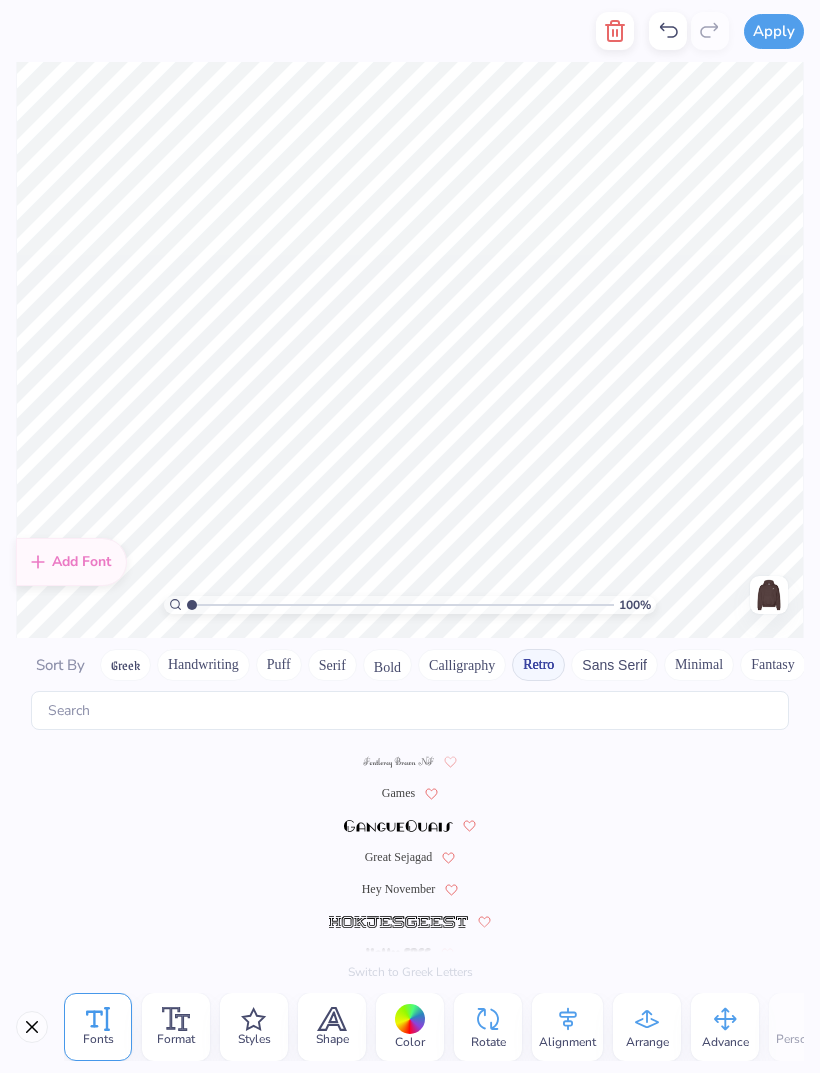 click on "Great Sejagad" at bounding box center (399, 857) 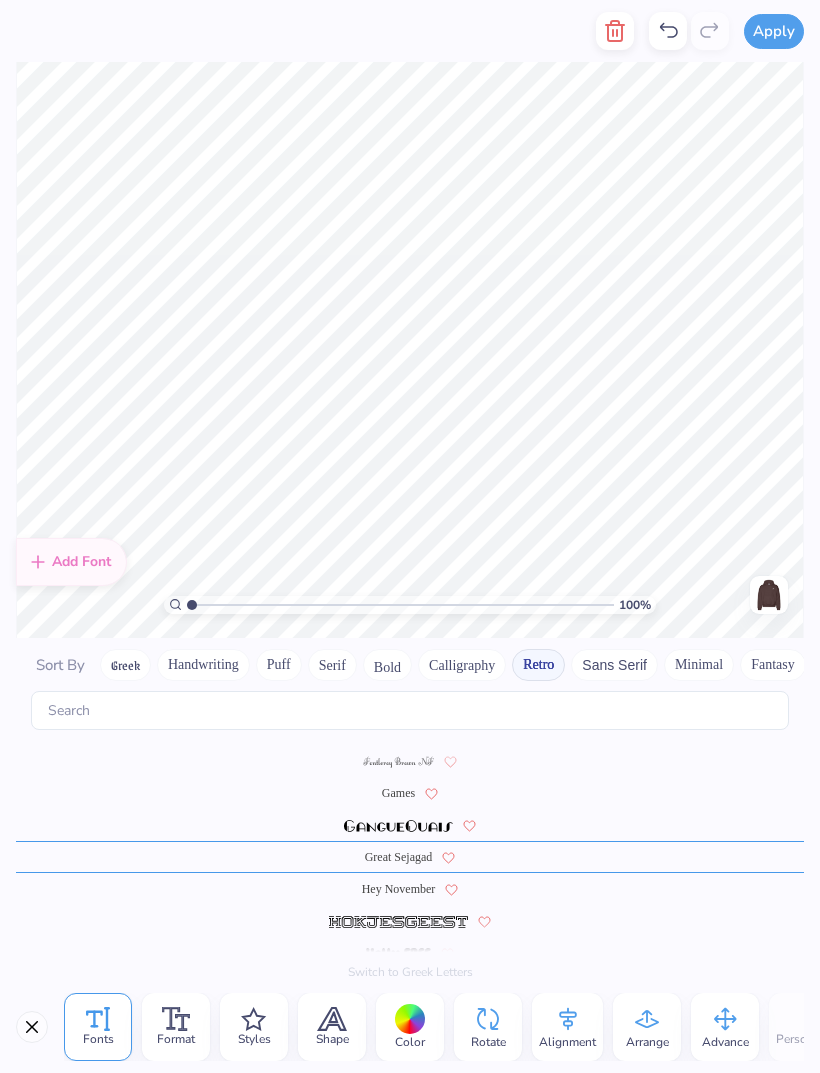 scroll, scrollTop: 1, scrollLeft: 3, axis: both 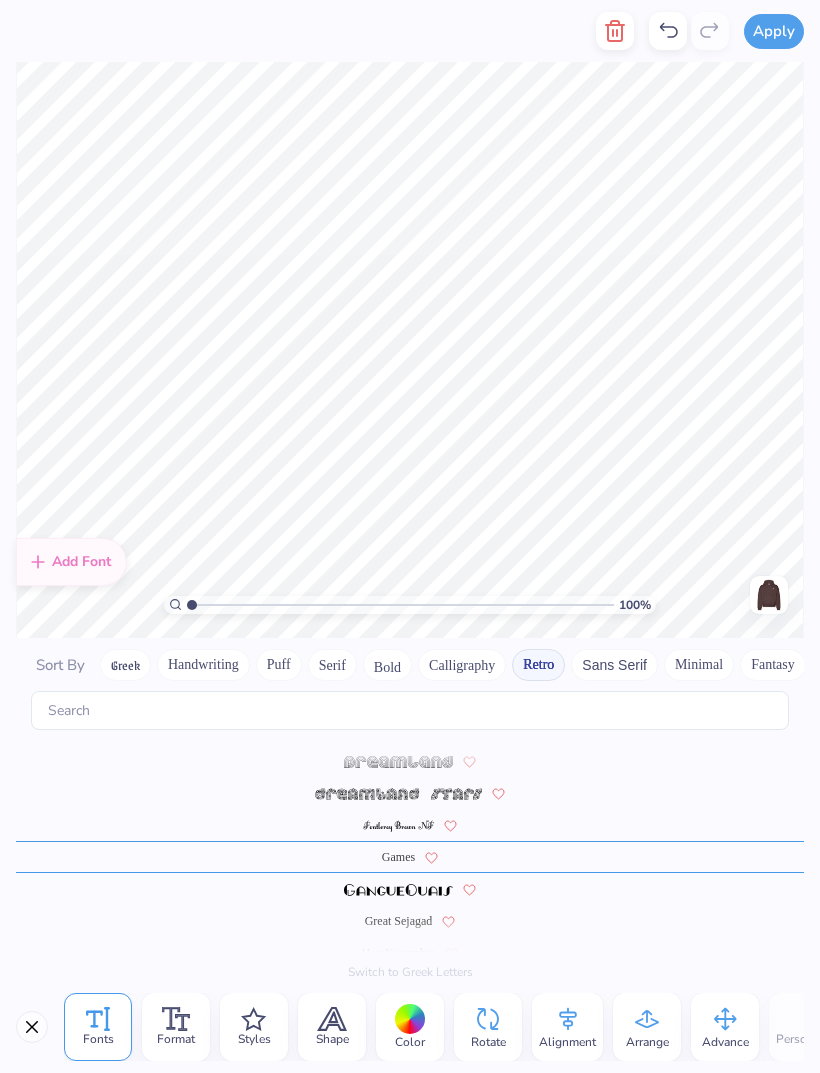 click on "Great Sejagad" at bounding box center (399, 921) 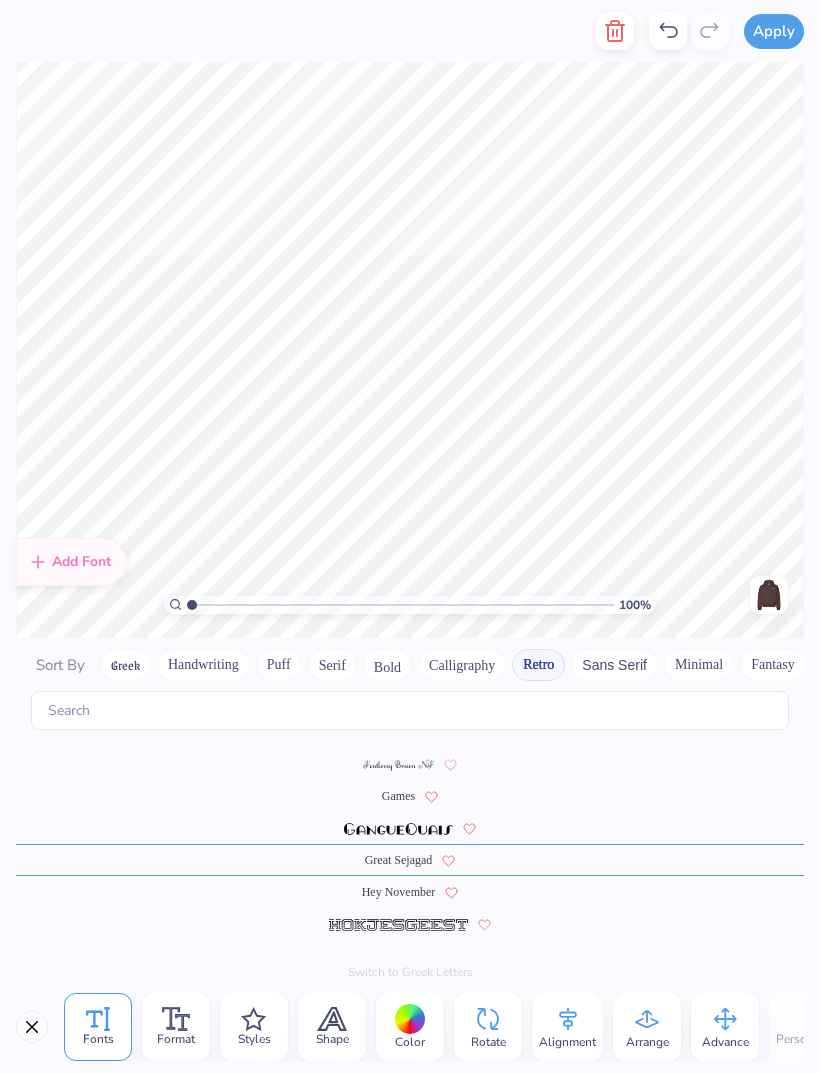scroll, scrollTop: 1084, scrollLeft: 0, axis: vertical 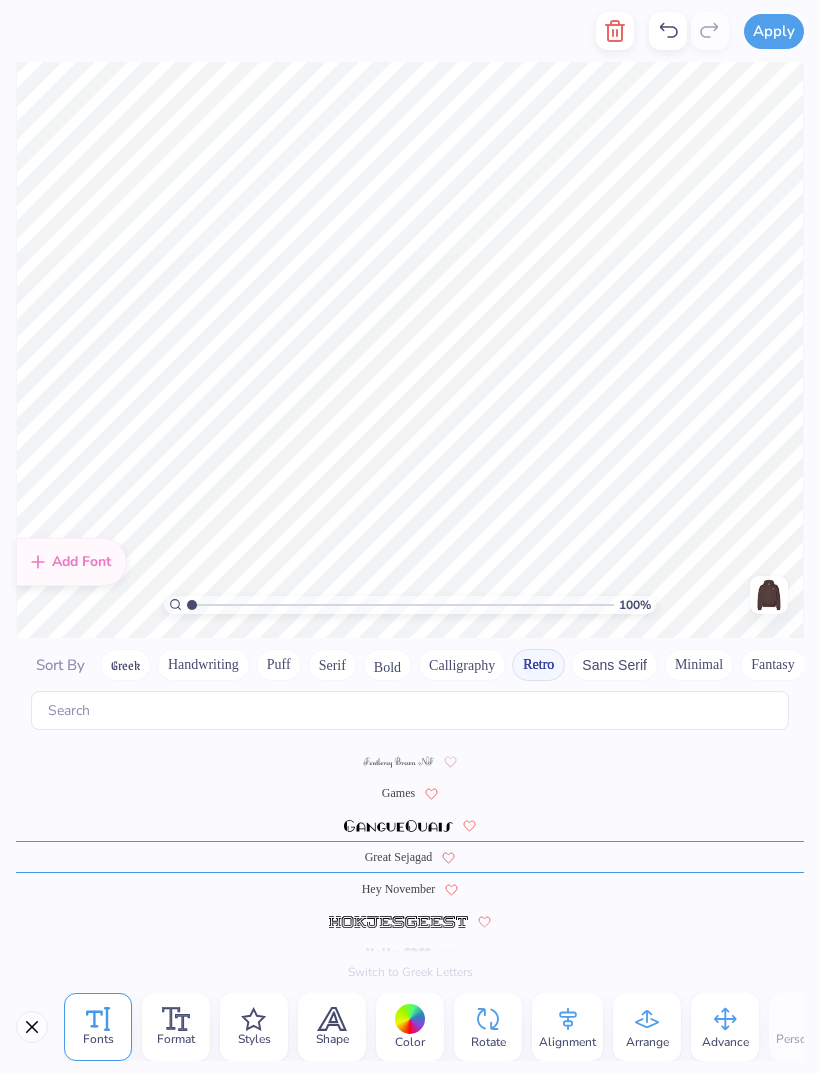 type on "est. 2024" 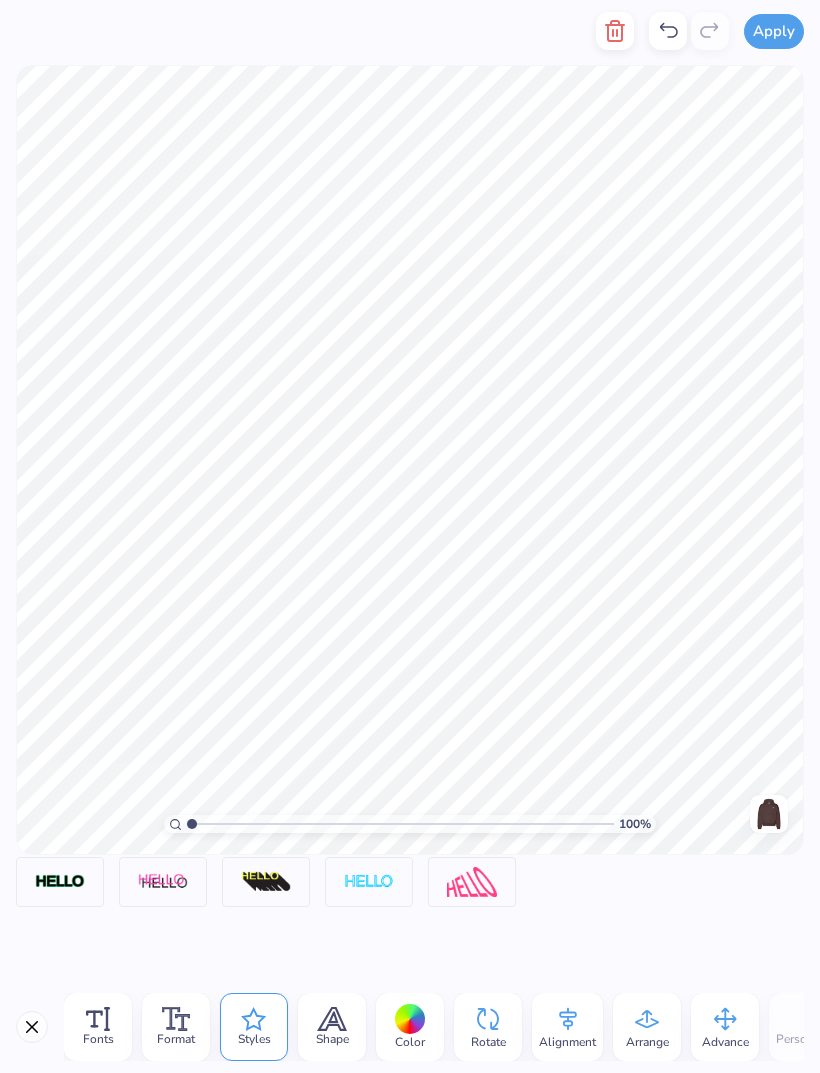 click on "Styles" at bounding box center (254, 1027) 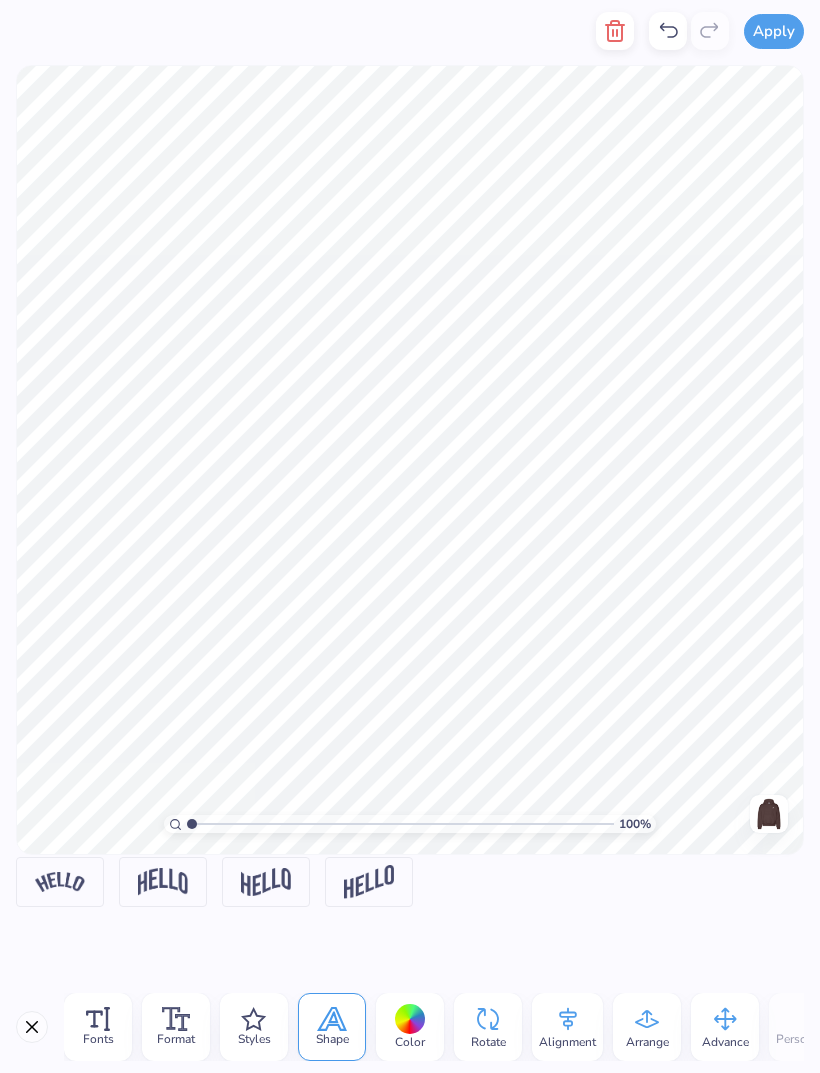 click at bounding box center (60, 881) 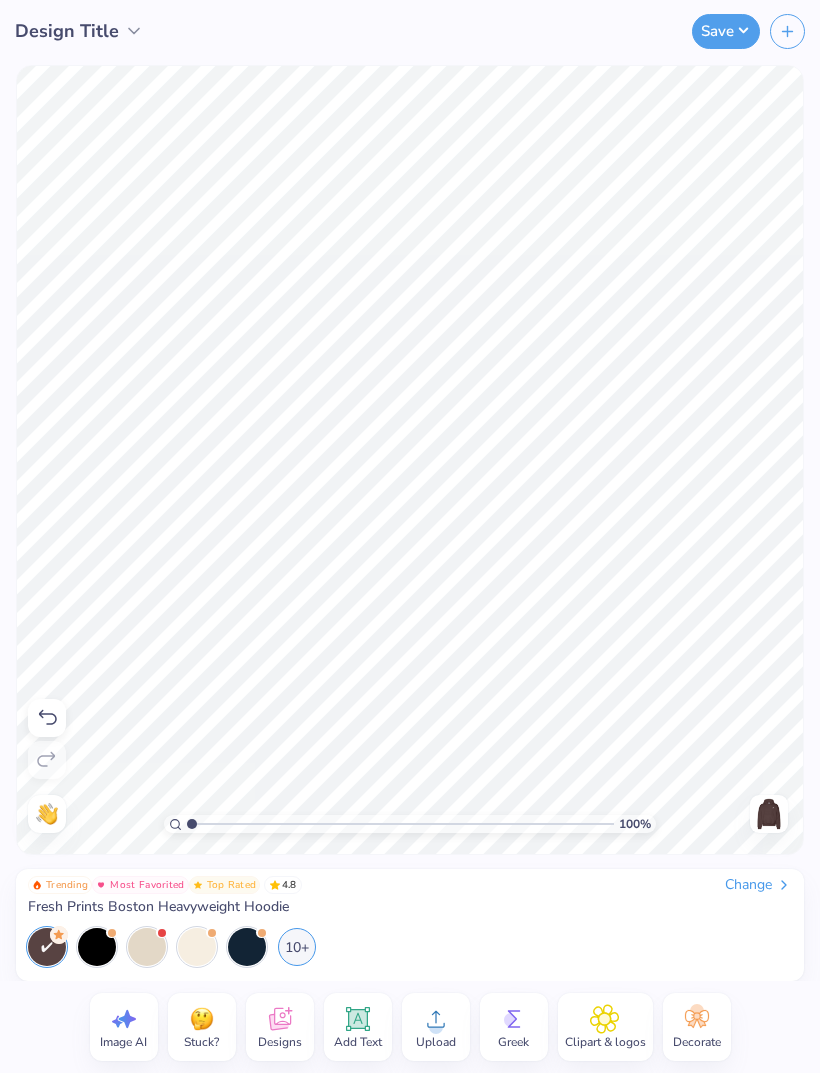 click at bounding box center [769, 814] 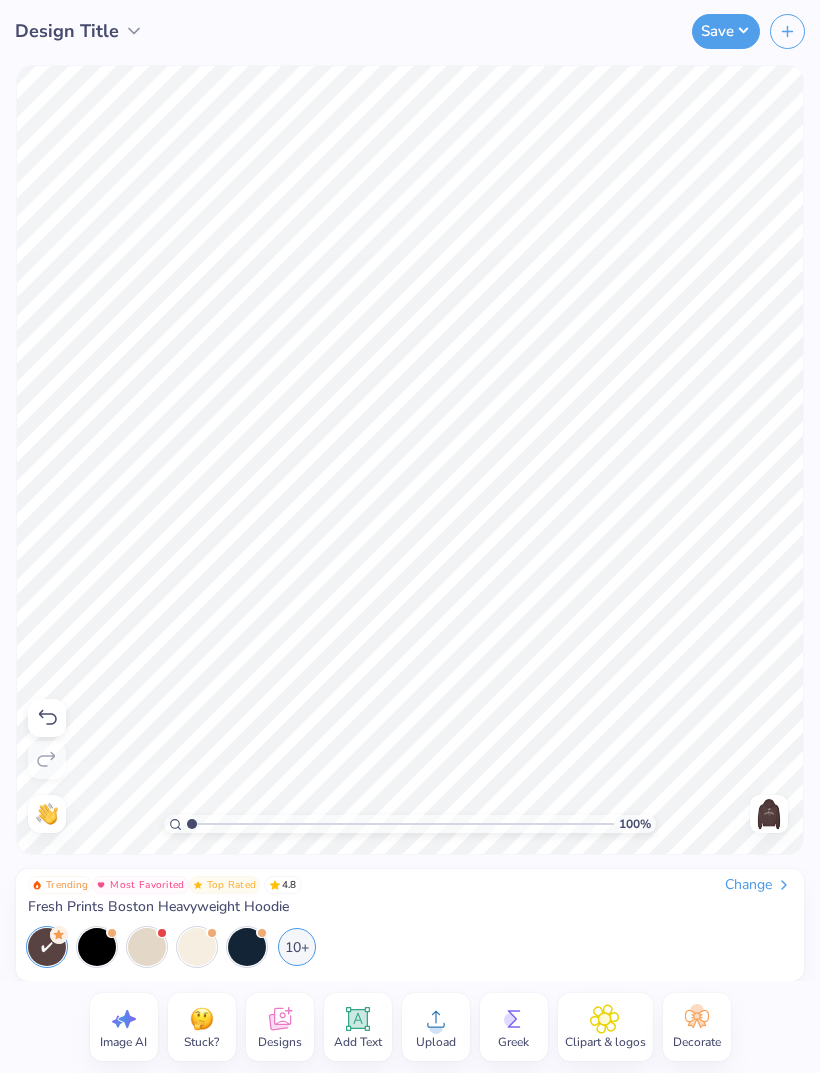 click at bounding box center (769, 814) 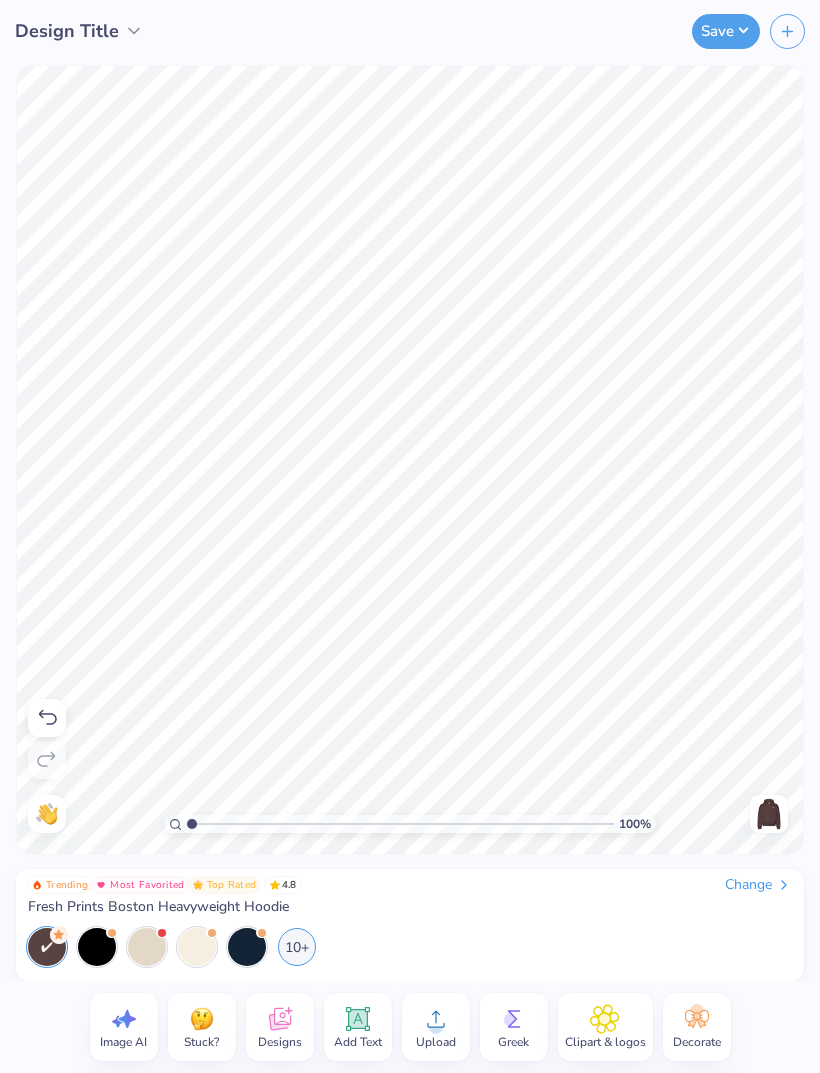click at bounding box center (769, 814) 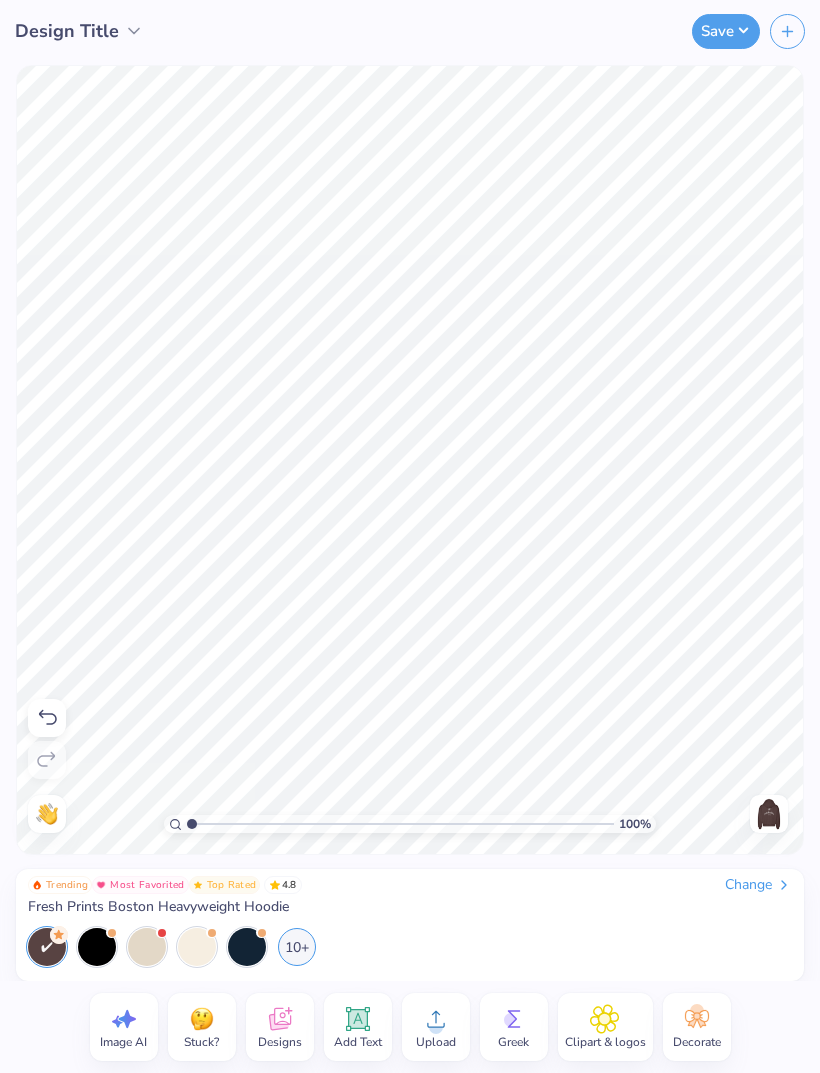 click at bounding box center [769, 814] 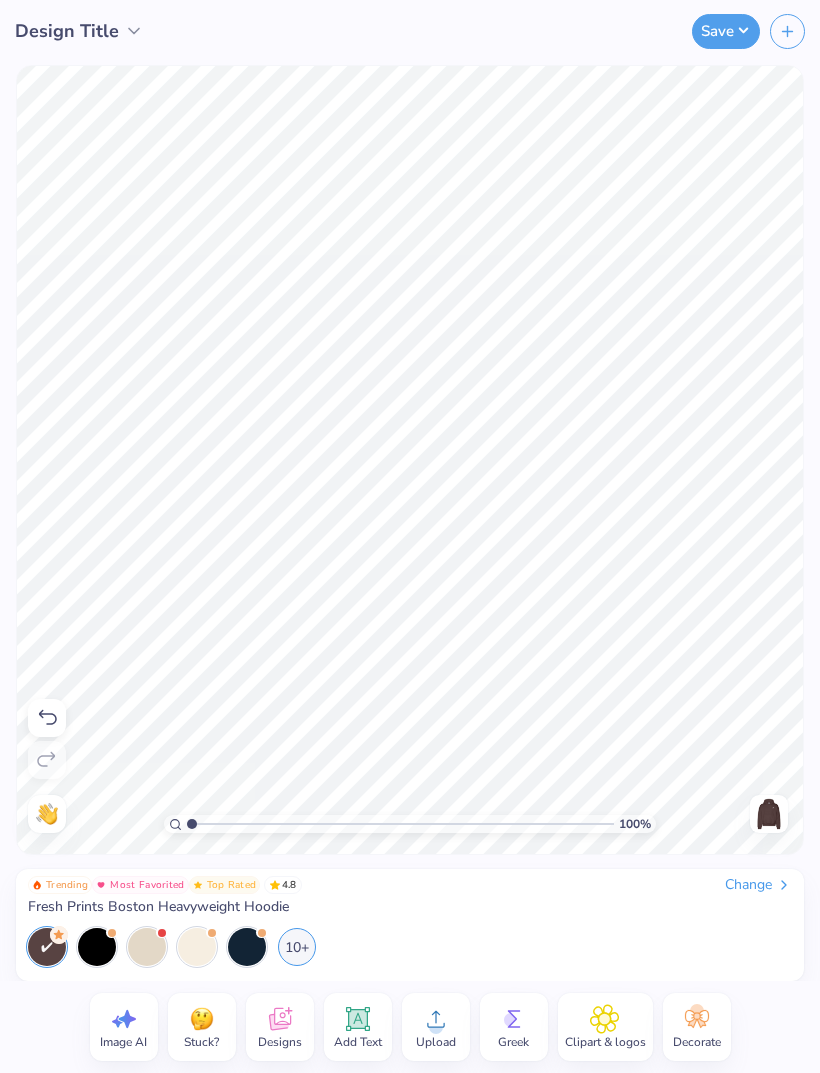 click on "Designs" at bounding box center [280, 1042] 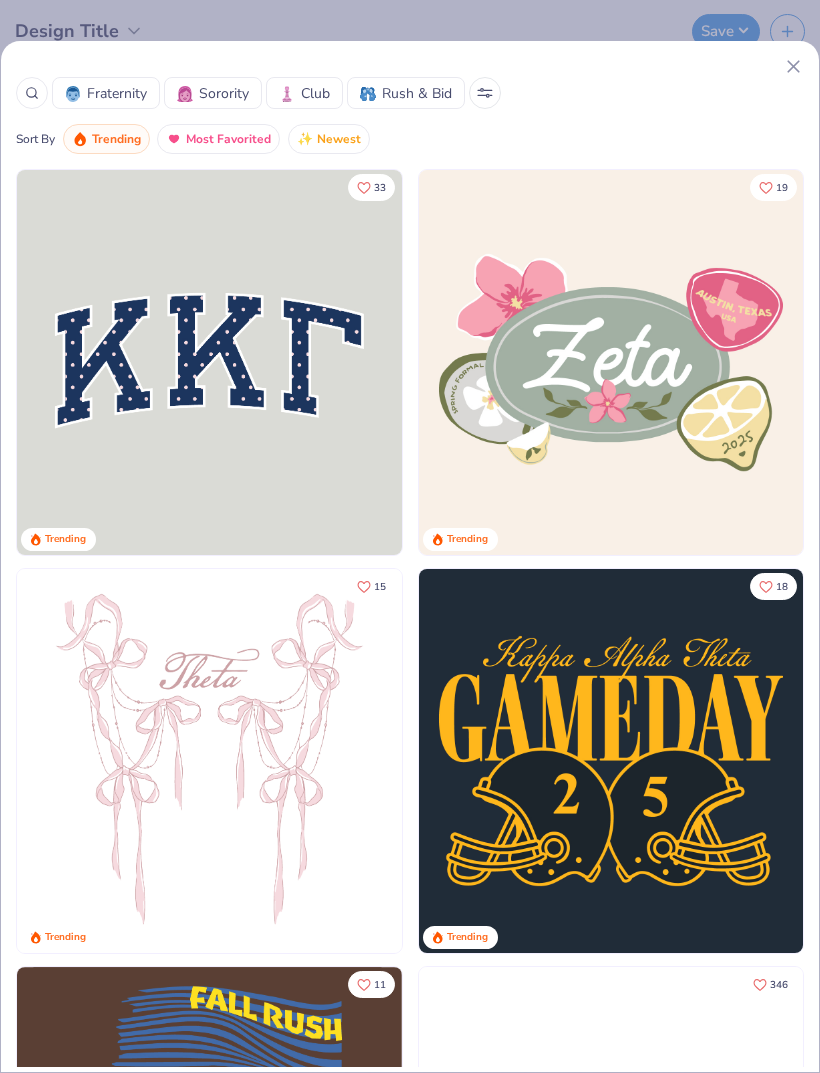 click 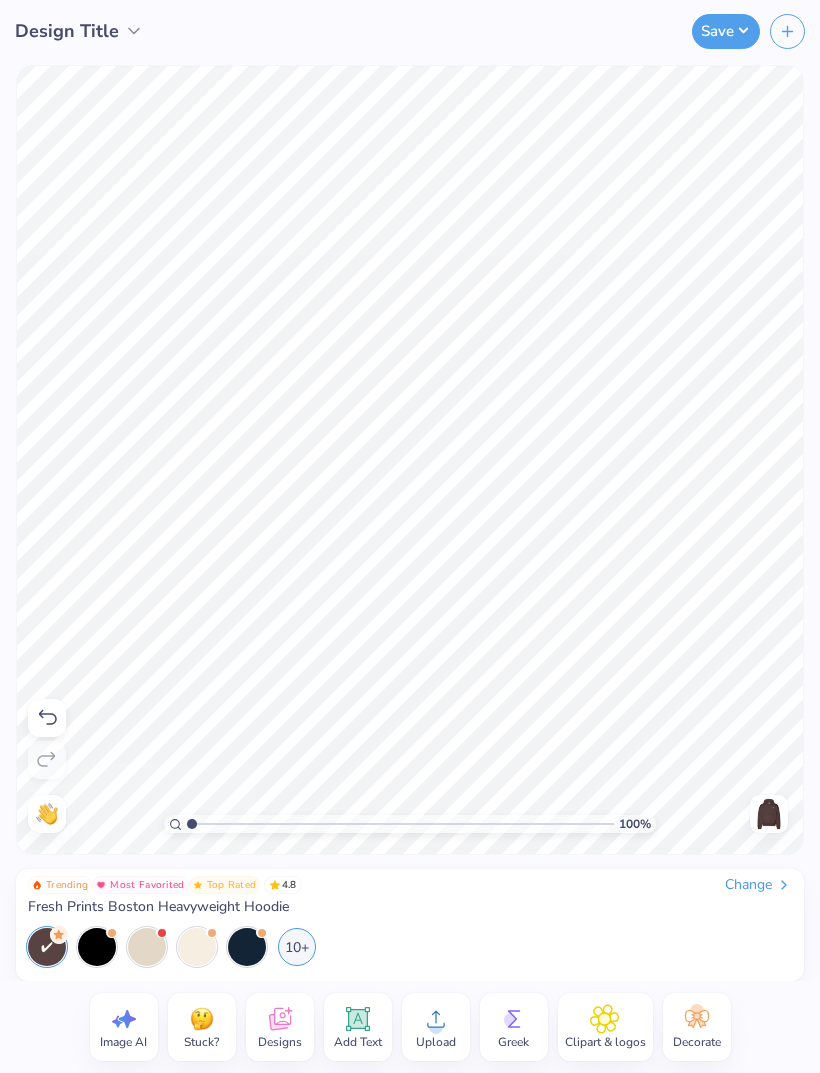 click at bounding box center [769, 814] 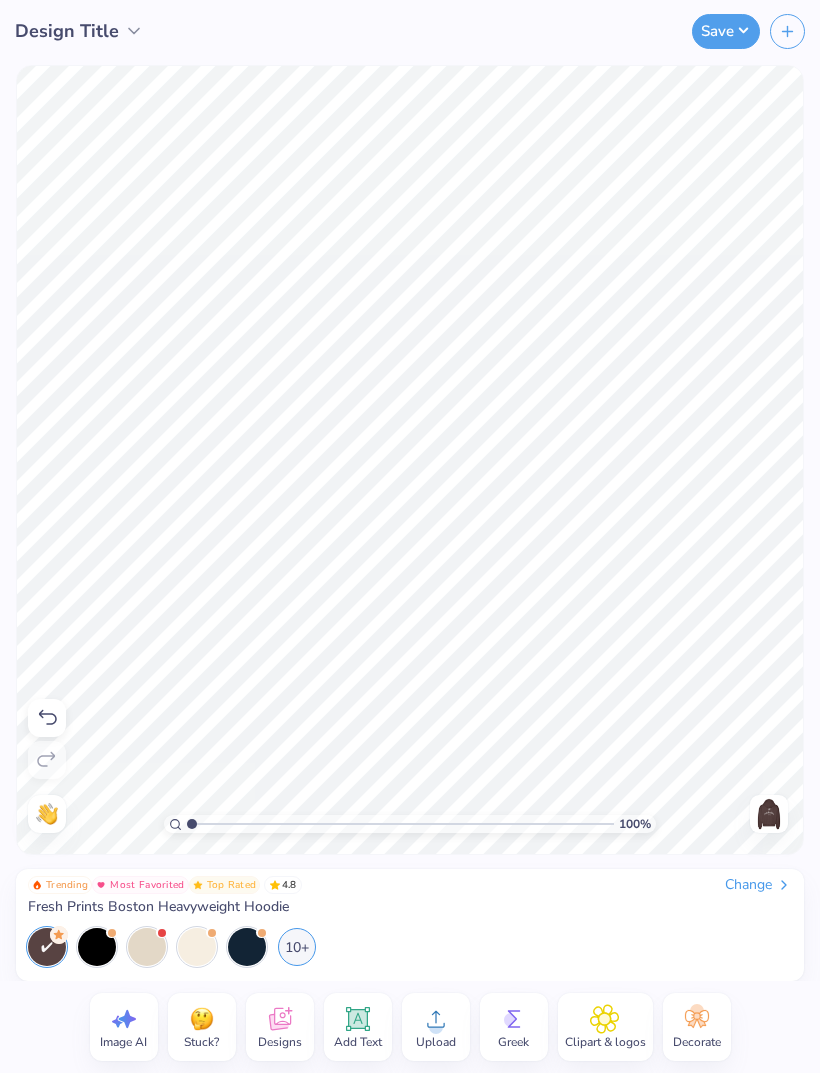 click 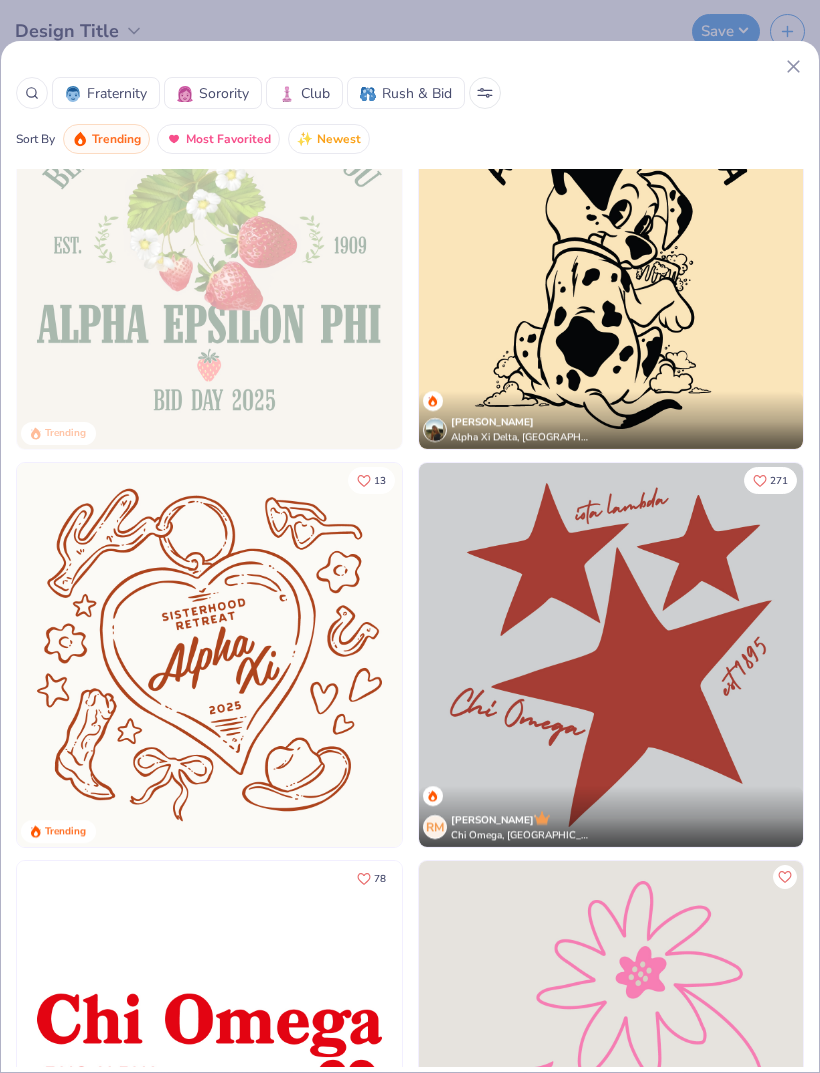 click 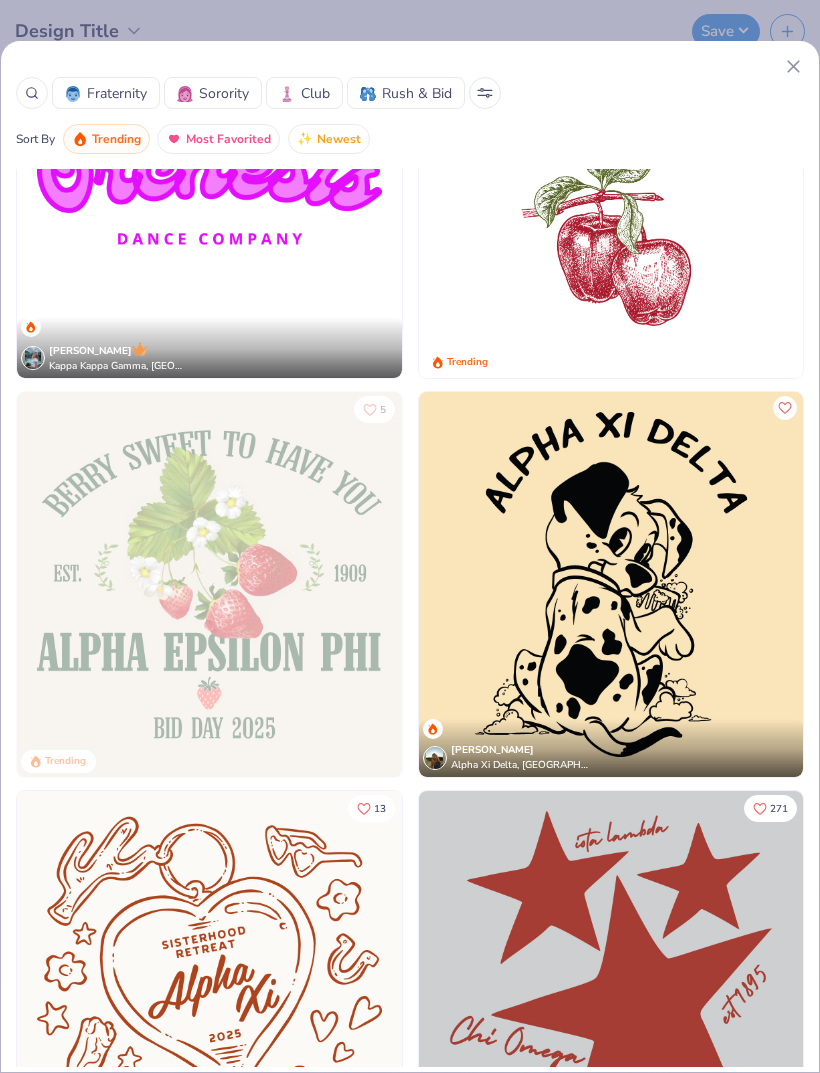 scroll, scrollTop: 5255, scrollLeft: 0, axis: vertical 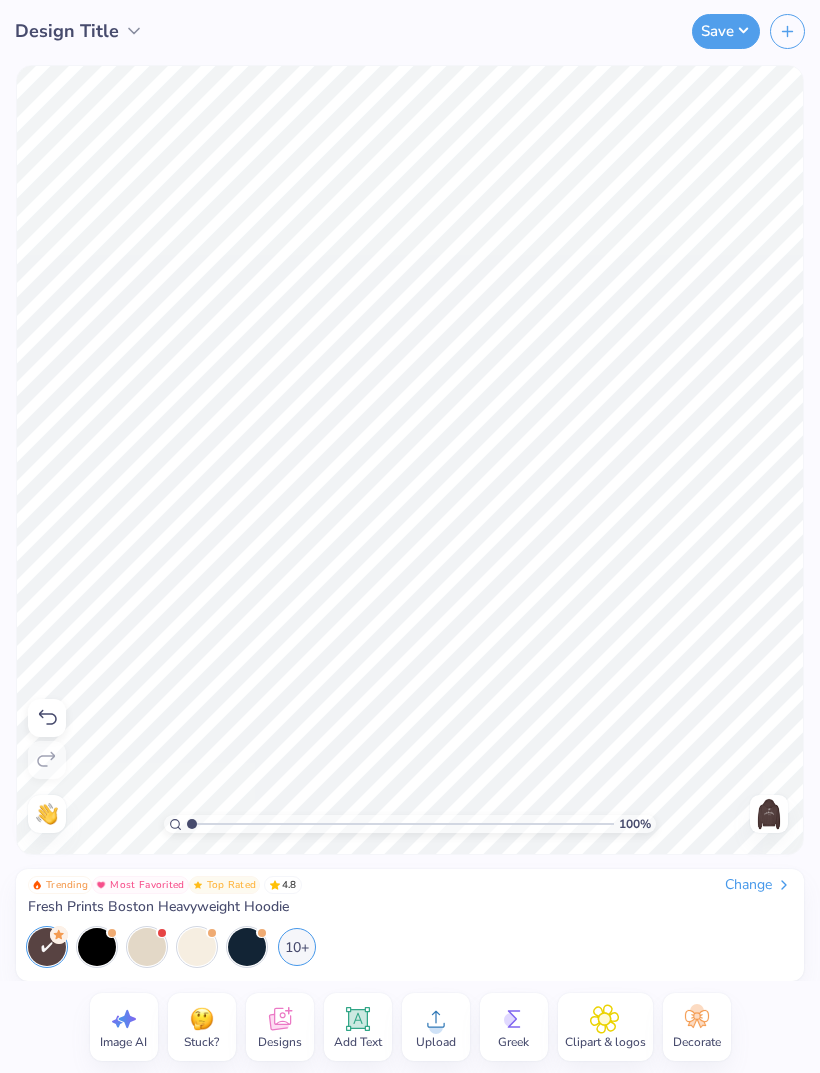 click at bounding box center (769, 814) 